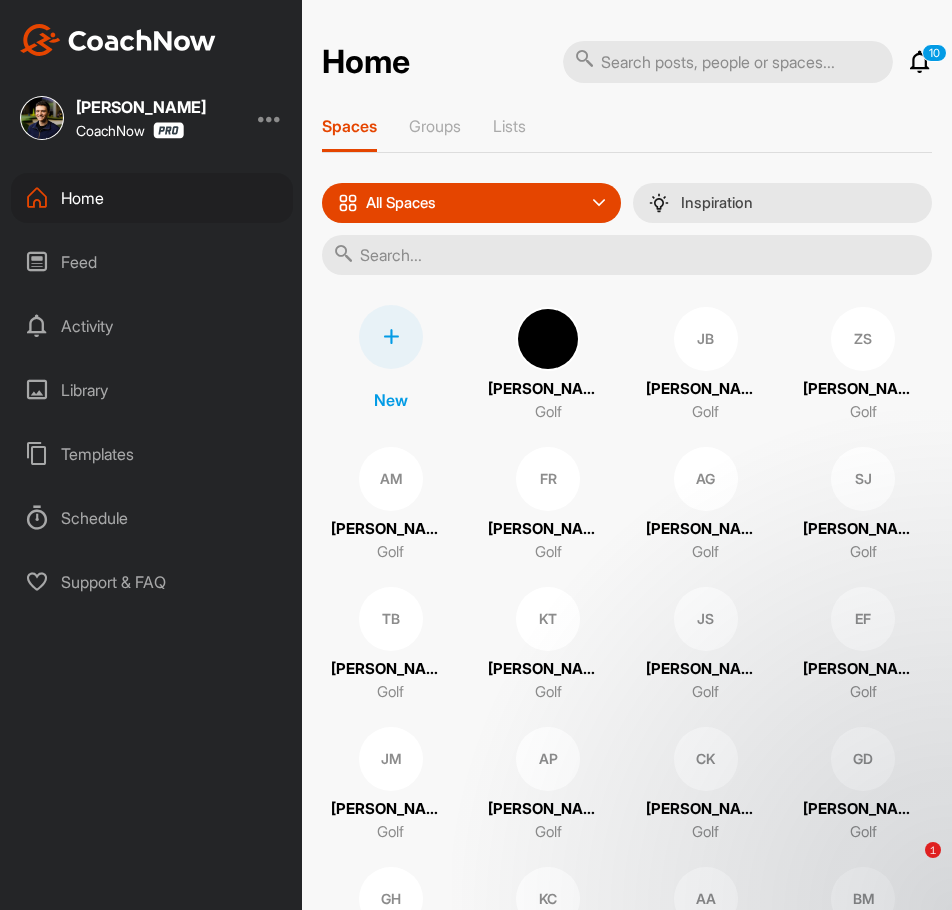 scroll, scrollTop: 0, scrollLeft: 0, axis: both 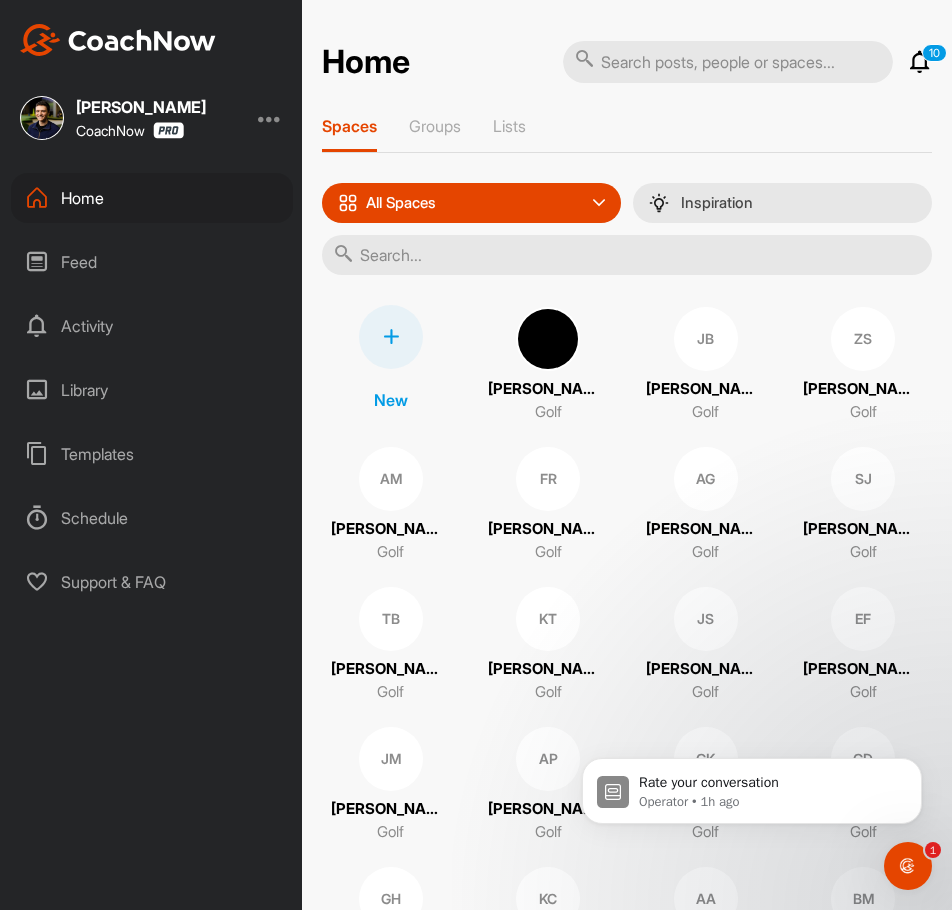 click at bounding box center (728, 62) 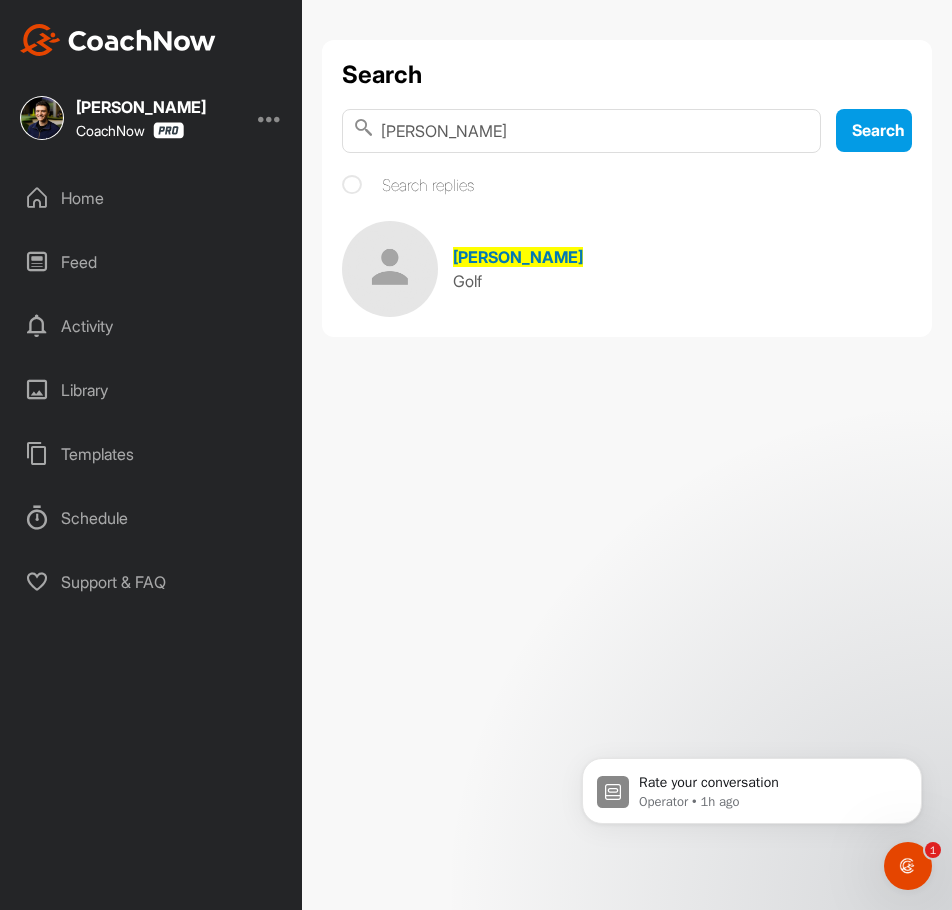 click on "[PERSON_NAME] Golf" at bounding box center (627, 269) 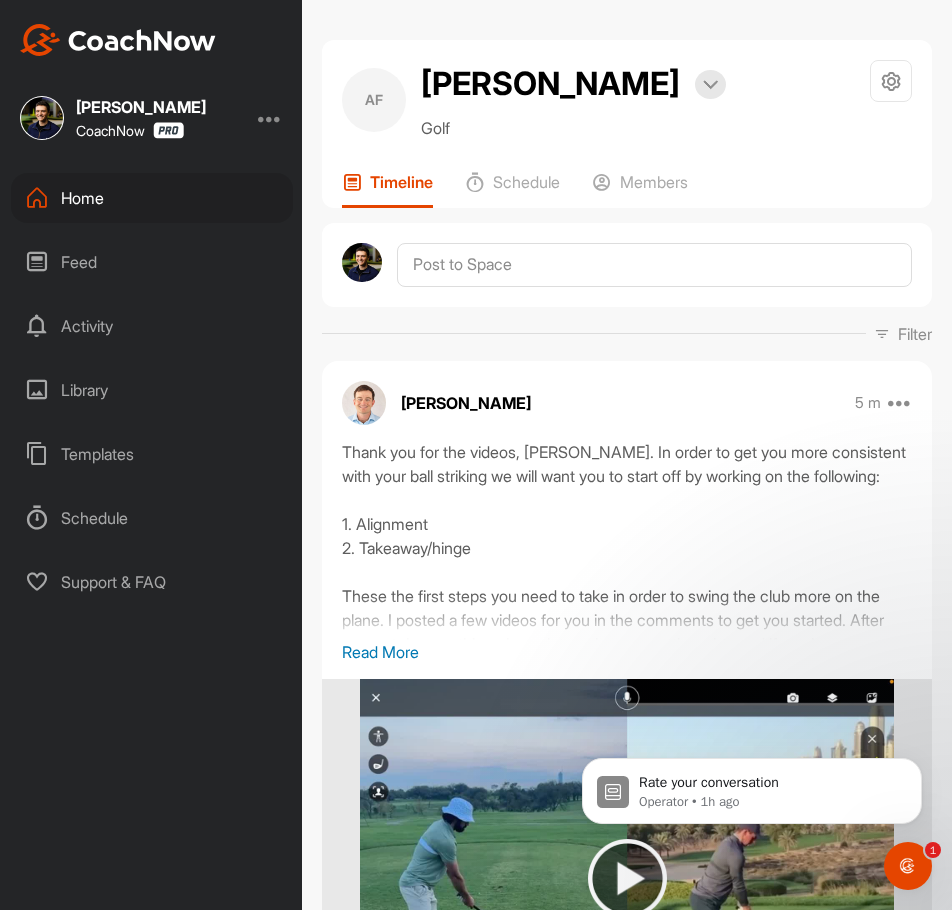 click at bounding box center [118, 40] 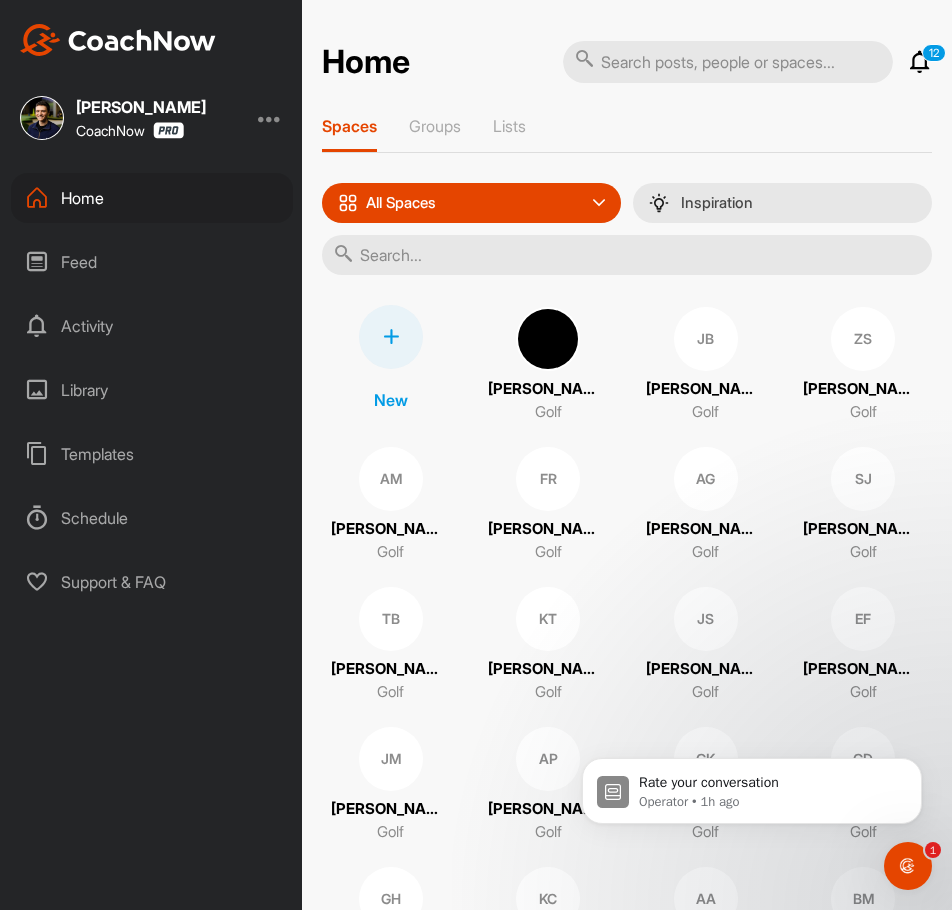 click at bounding box center [391, 337] 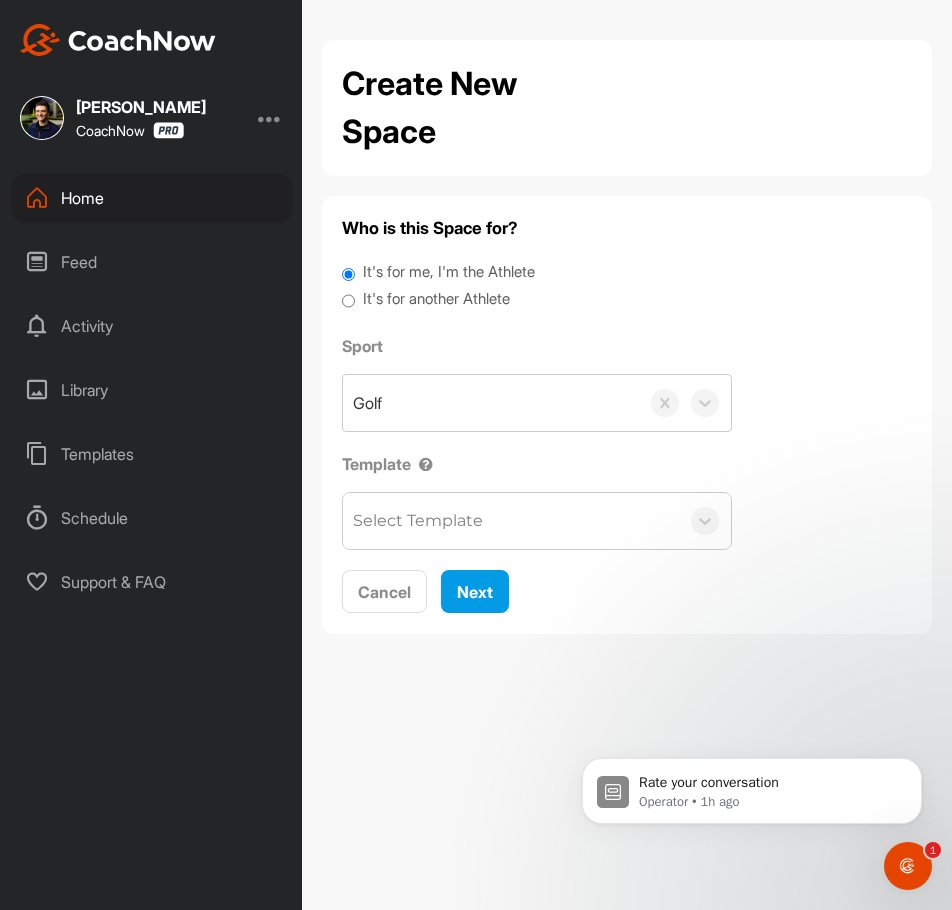 click on "It's for another Athlete" at bounding box center (436, 299) 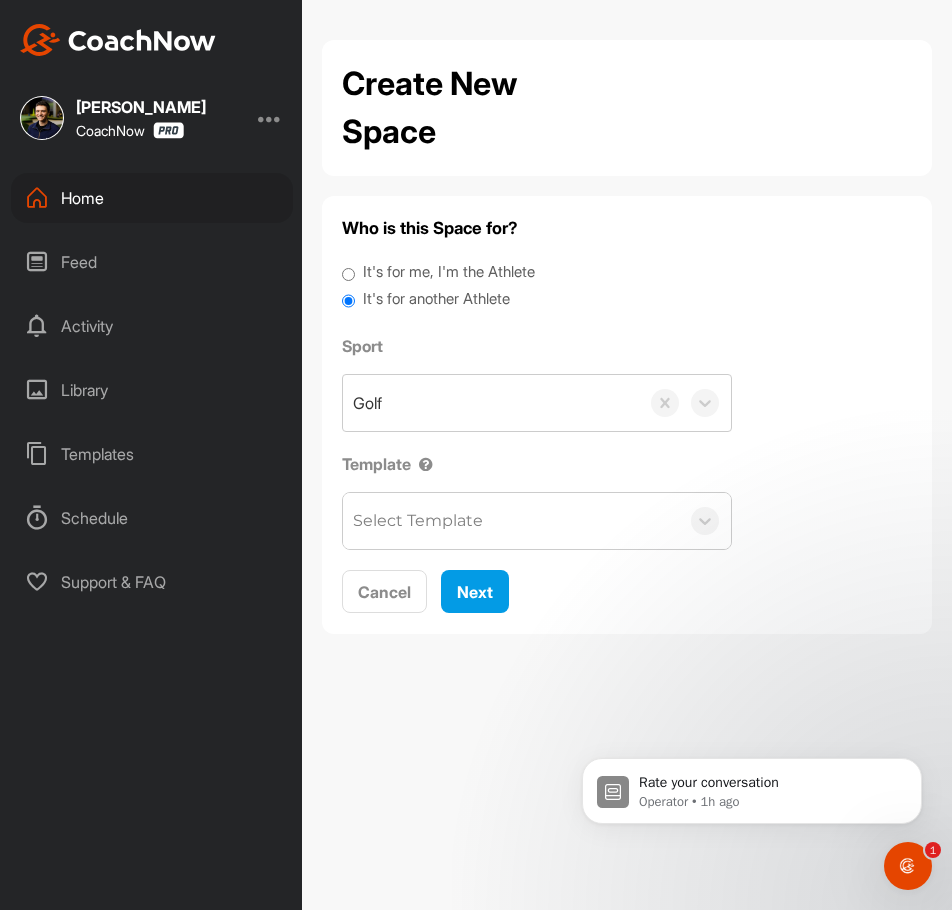 click on "It's for another Athlete" at bounding box center [436, 299] 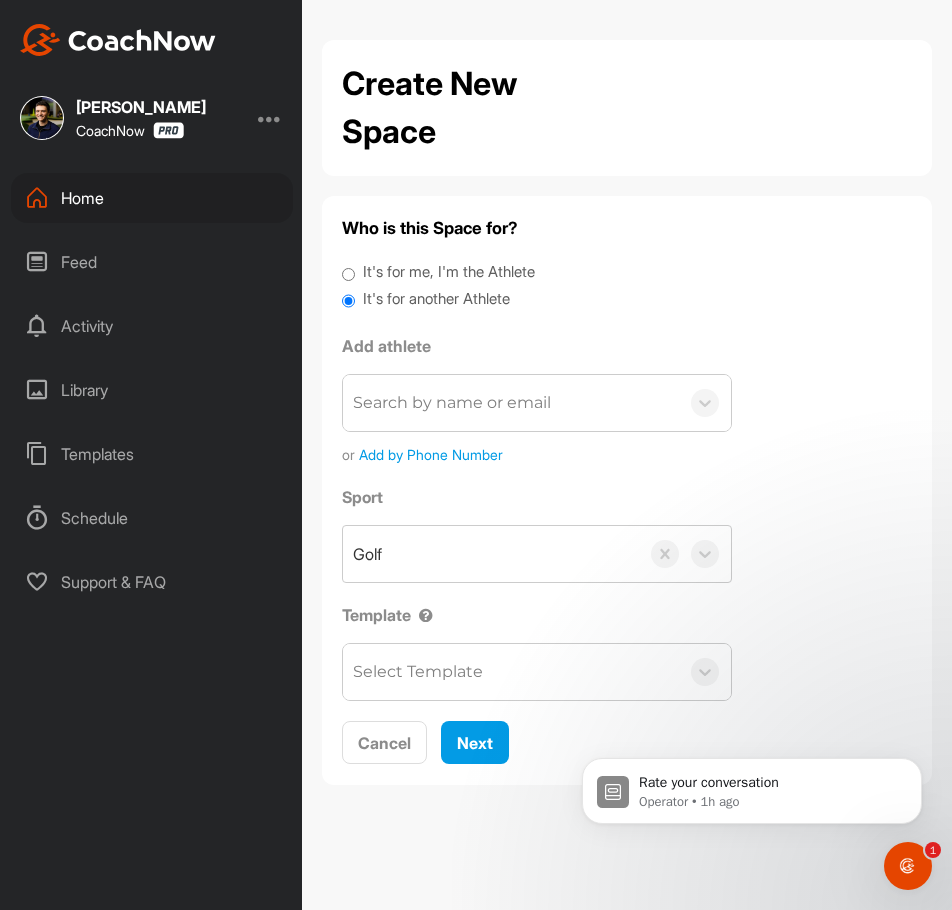 click on "Search by name or email" at bounding box center [452, 403] 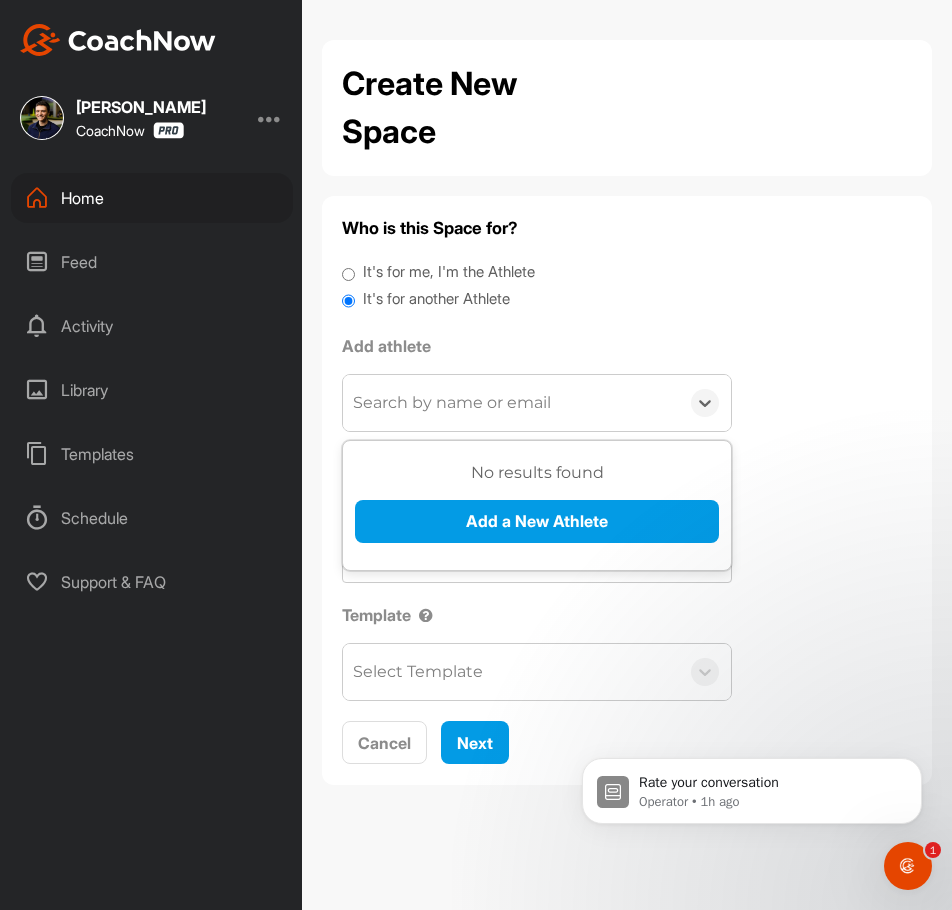 paste on "[EMAIL_ADDRESS][DOMAIN_NAME]" 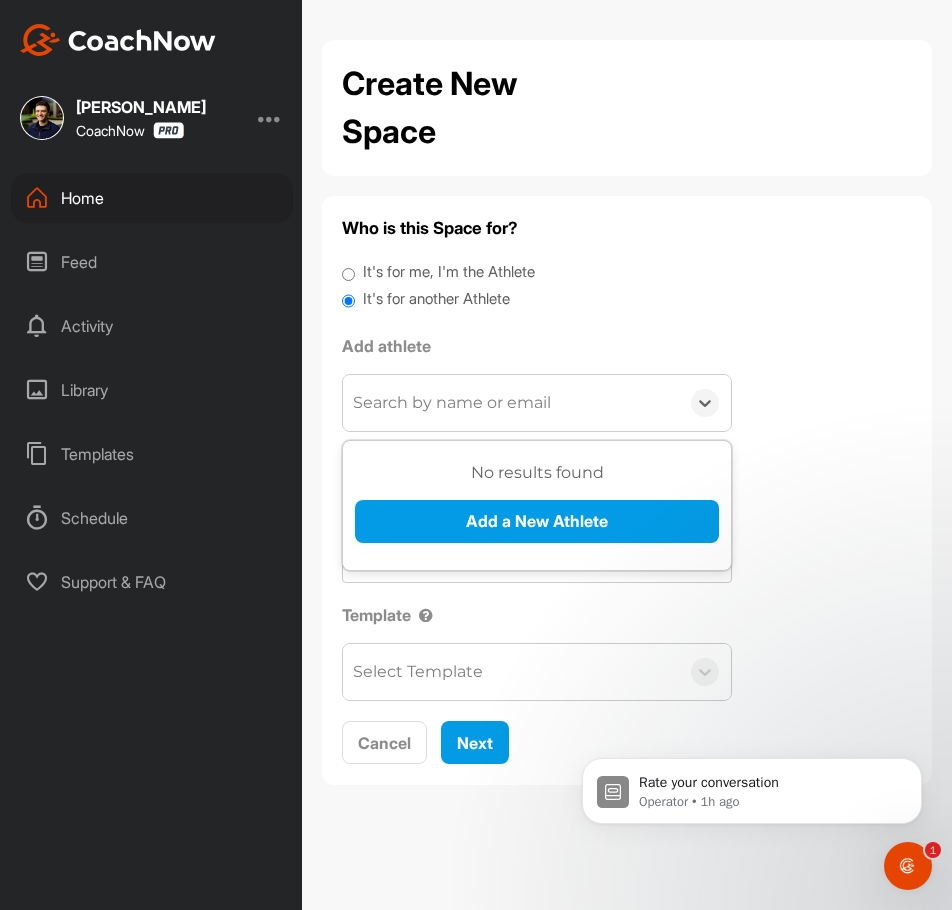 type on "[EMAIL_ADDRESS][DOMAIN_NAME]" 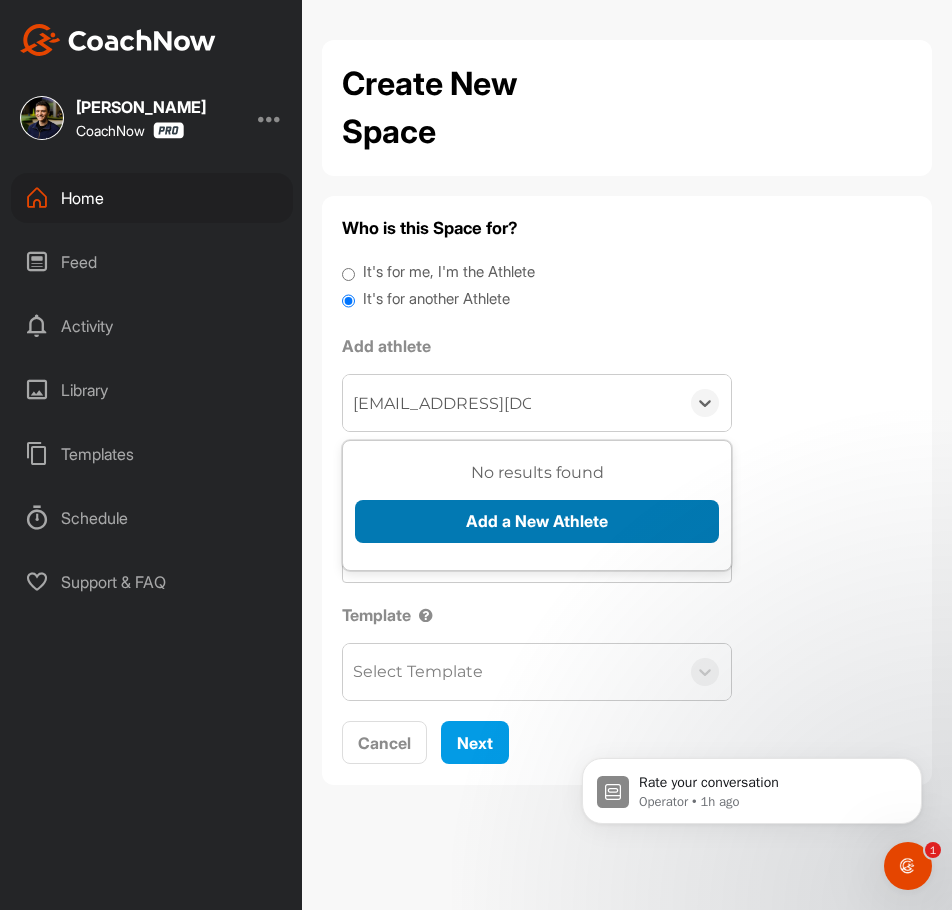 click on "Add a New Athlete" at bounding box center (537, 521) 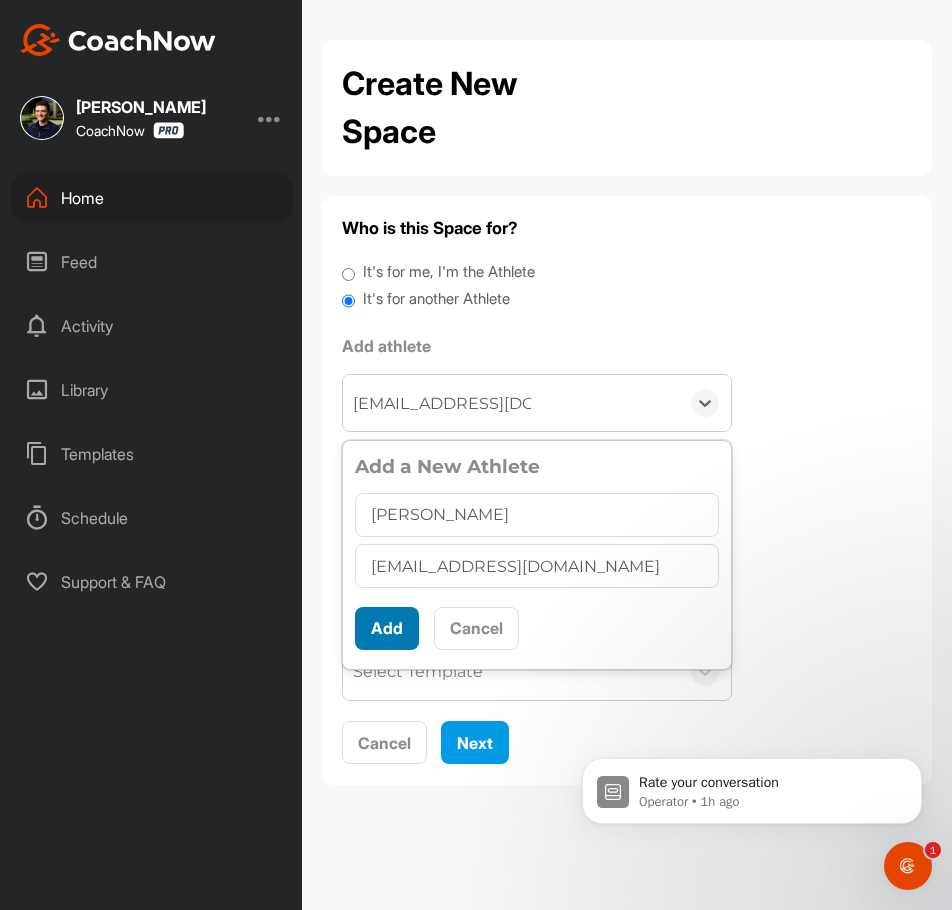 type on "[PERSON_NAME]" 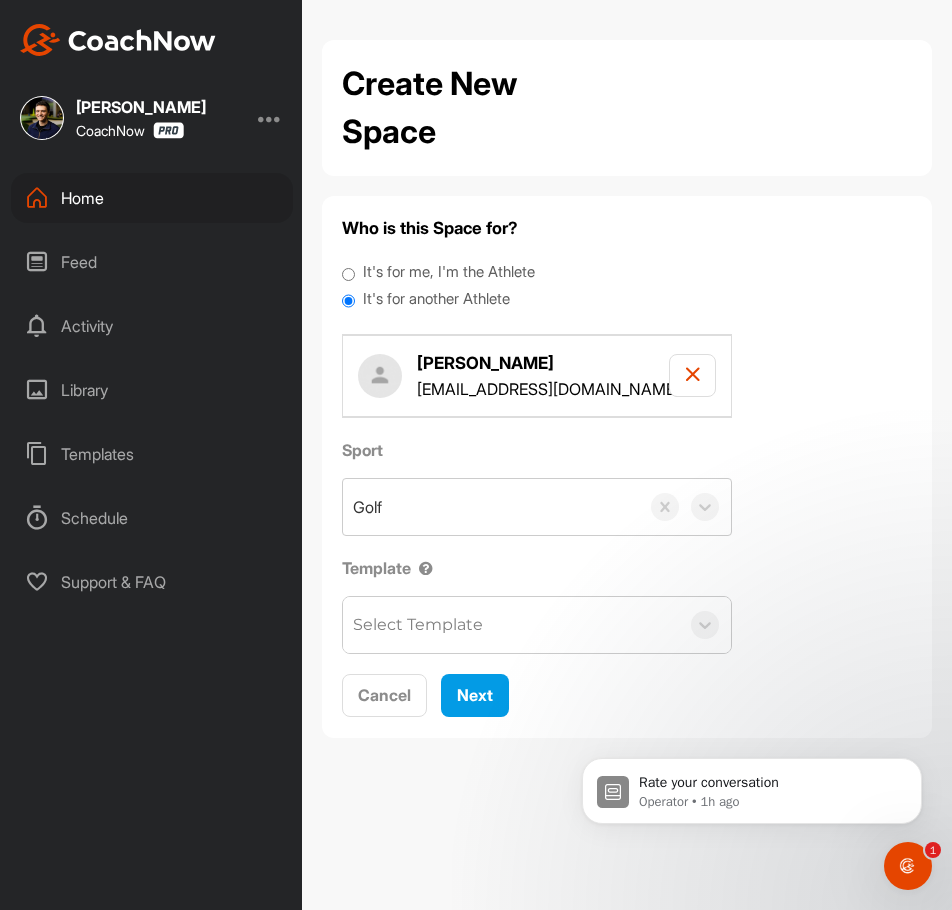 click on "Select Template" at bounding box center (511, 625) 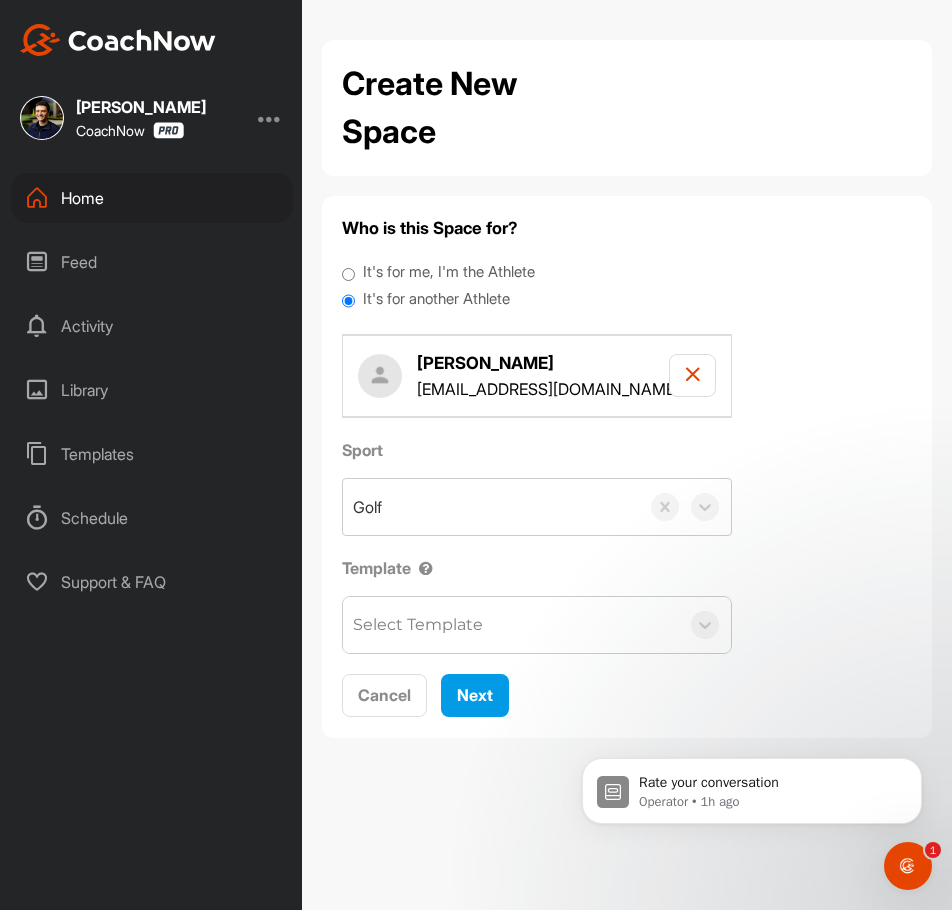 drag, startPoint x: 797, startPoint y: 569, endPoint x: 768, endPoint y: 573, distance: 29.274563 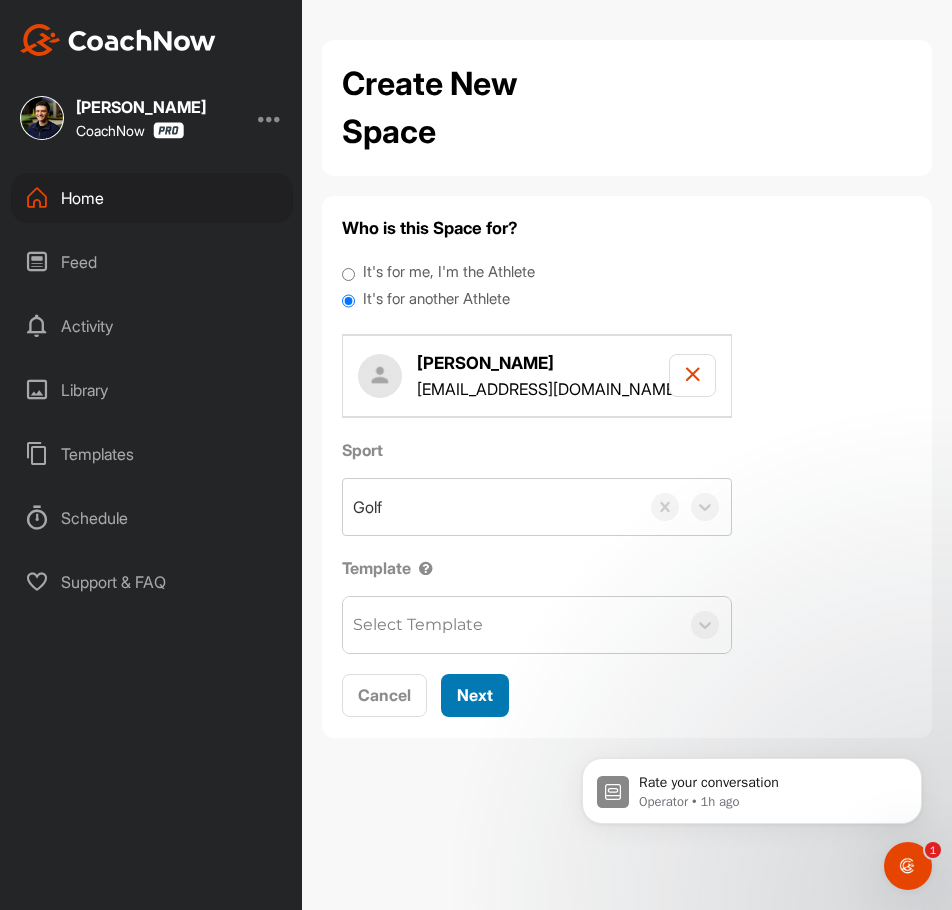 click on "Next" at bounding box center (475, 695) 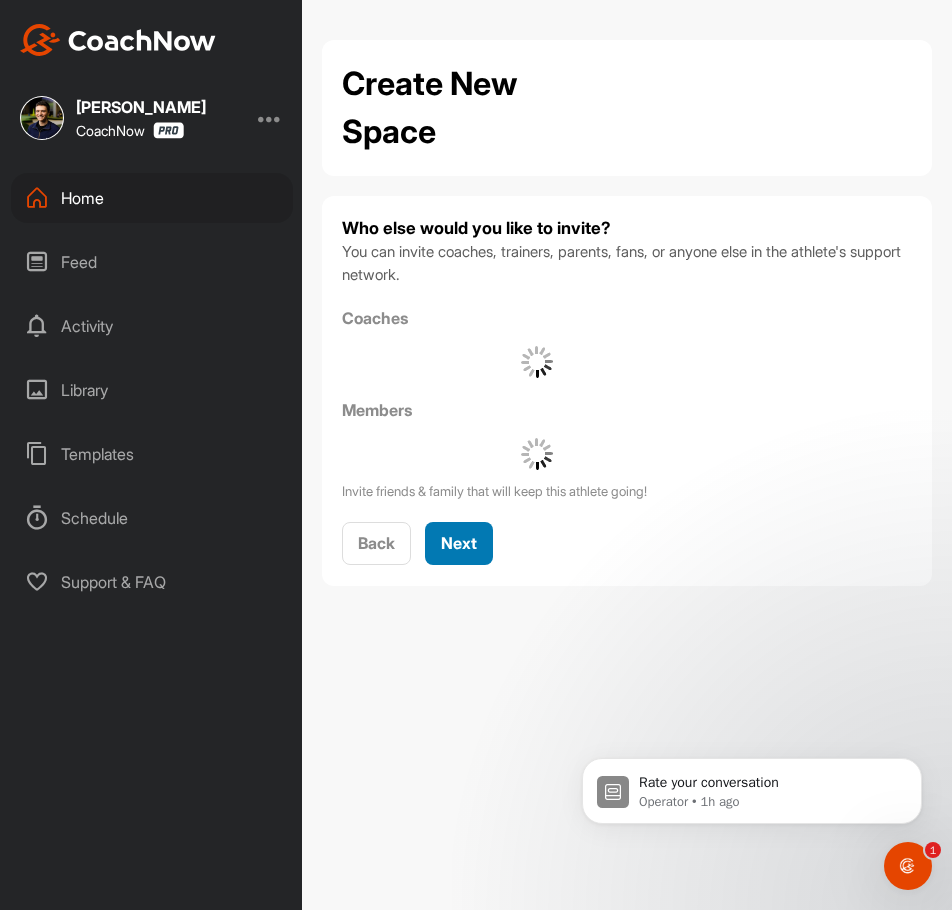 click on "Next" at bounding box center (459, 543) 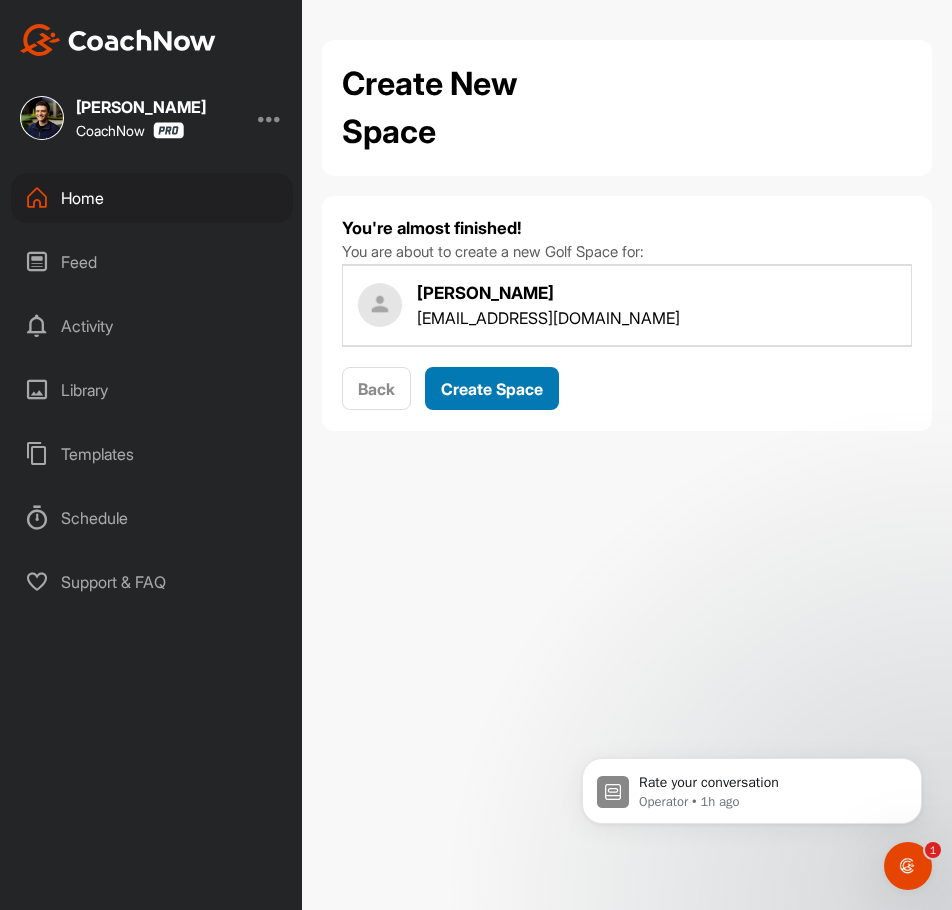 click on "Create Space" at bounding box center (492, 389) 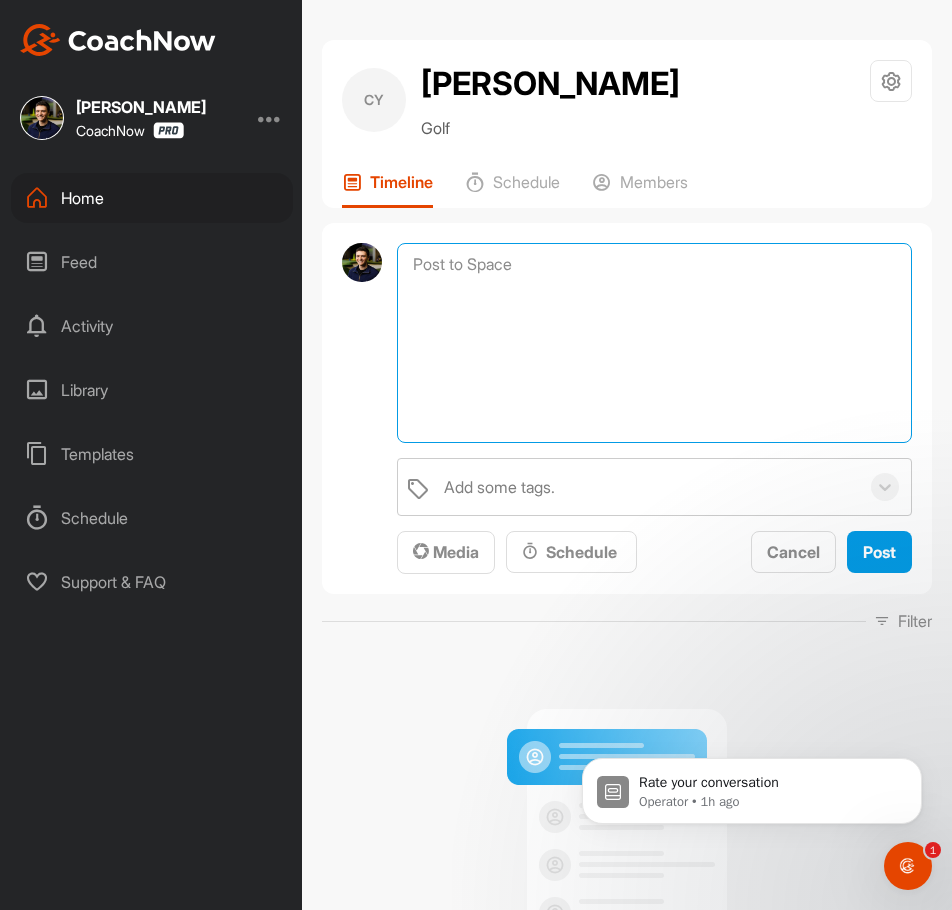 click at bounding box center [654, 343] 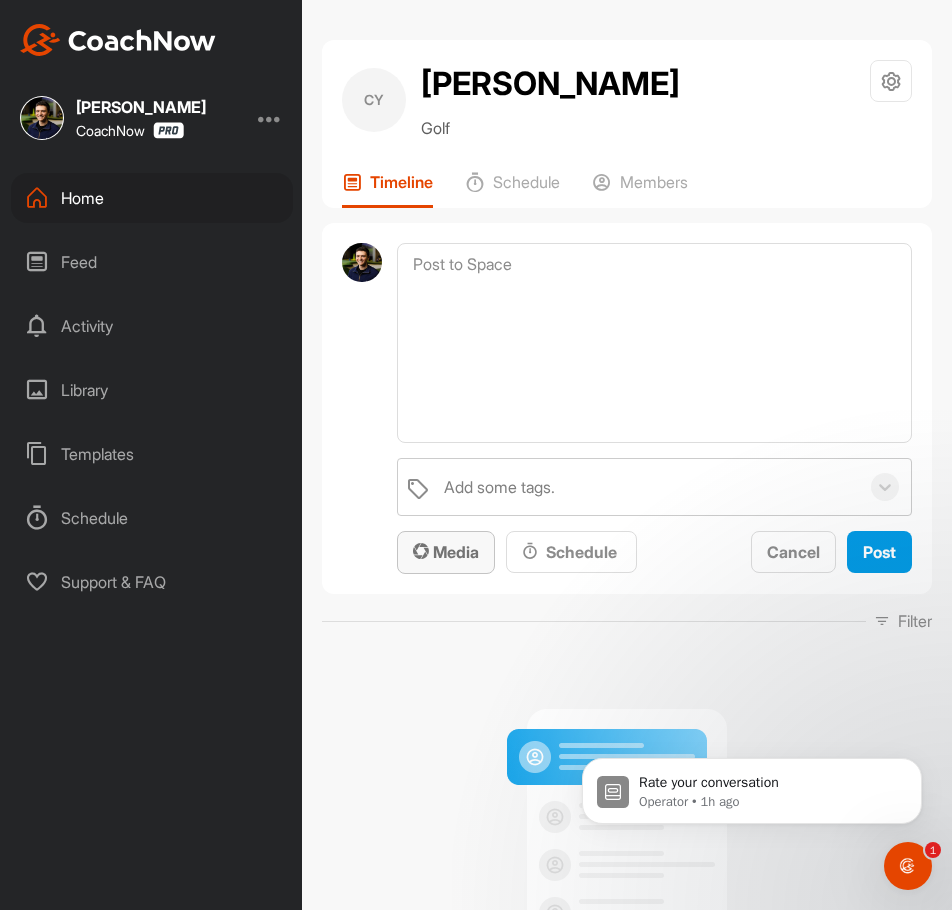click on "Media" at bounding box center (446, 552) 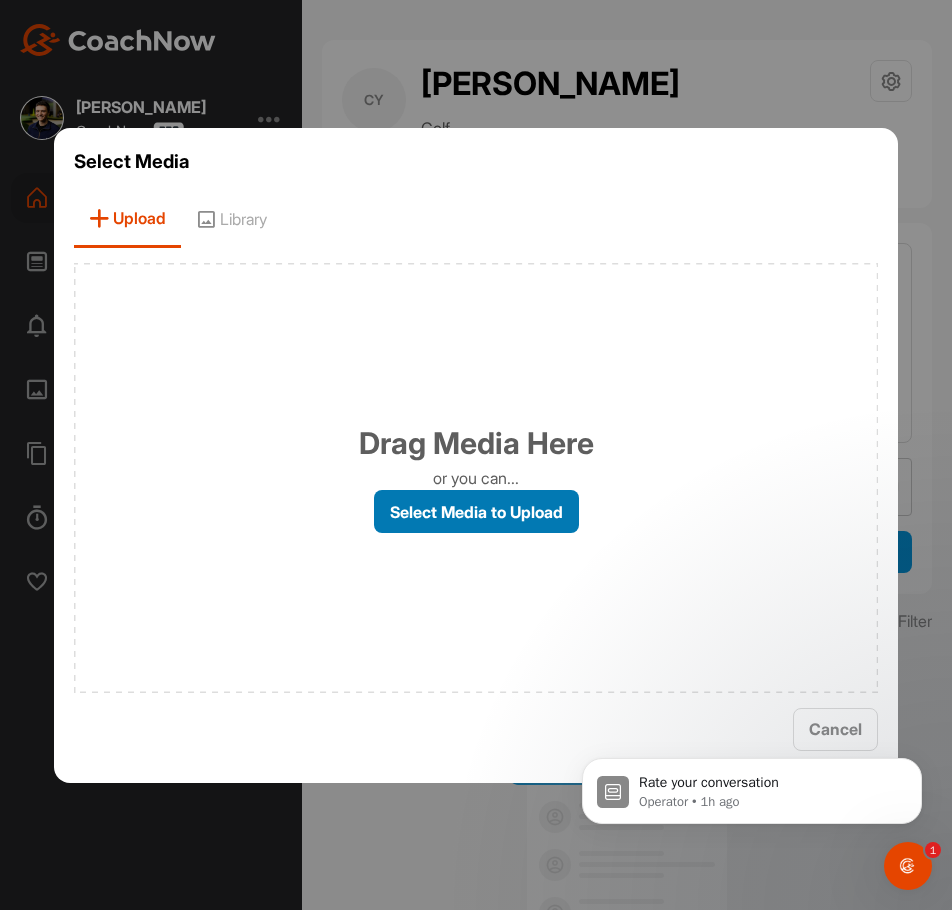 click on "Select Media to Upload" at bounding box center (476, 511) 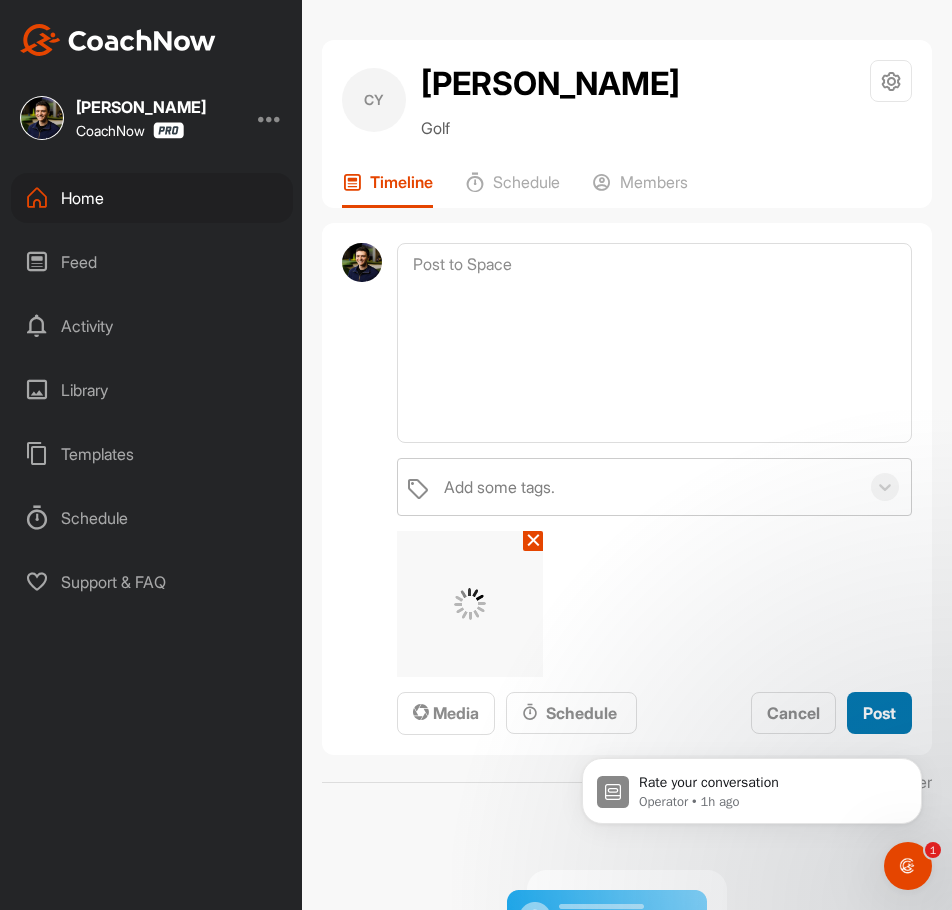 drag, startPoint x: 1425, startPoint y: 1430, endPoint x: 867, endPoint y: 719, distance: 903.8169 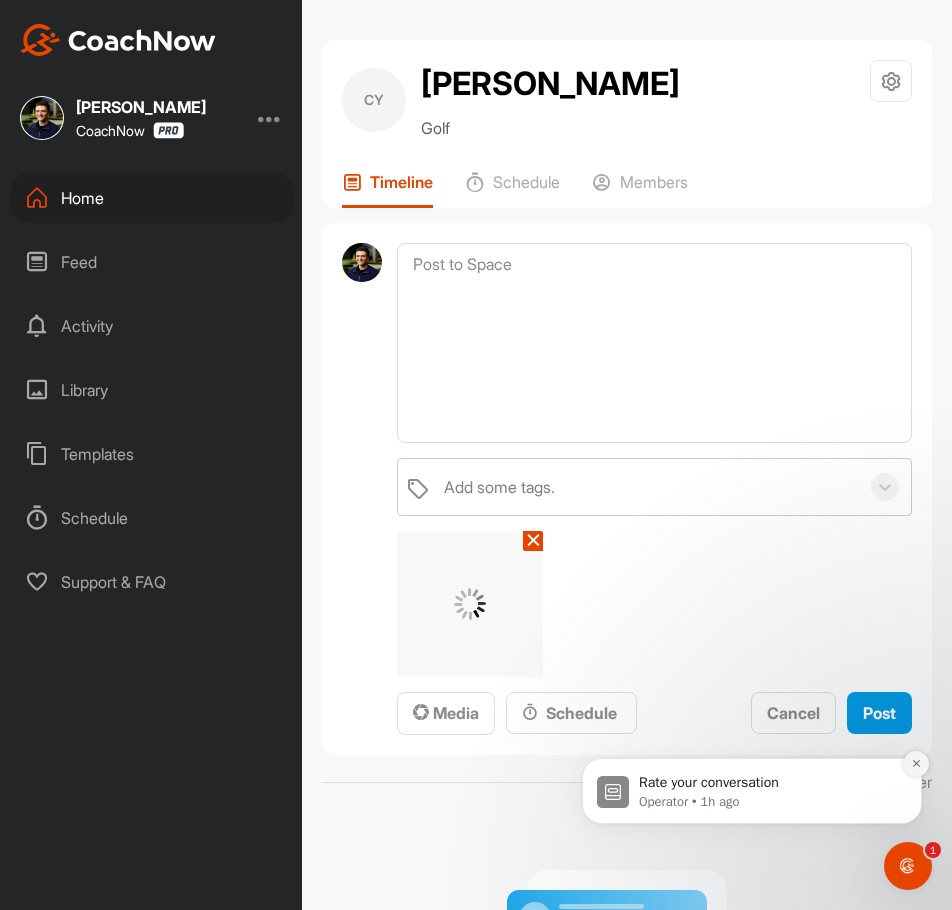click 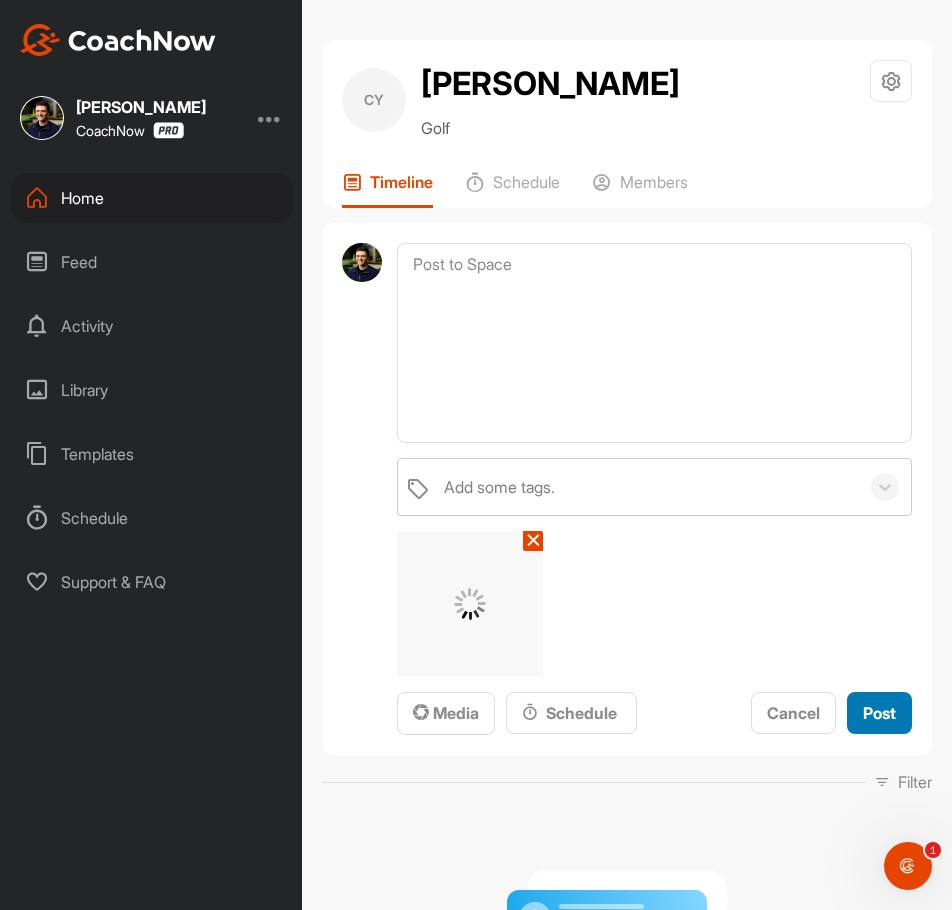 click on "Post" at bounding box center [879, 713] 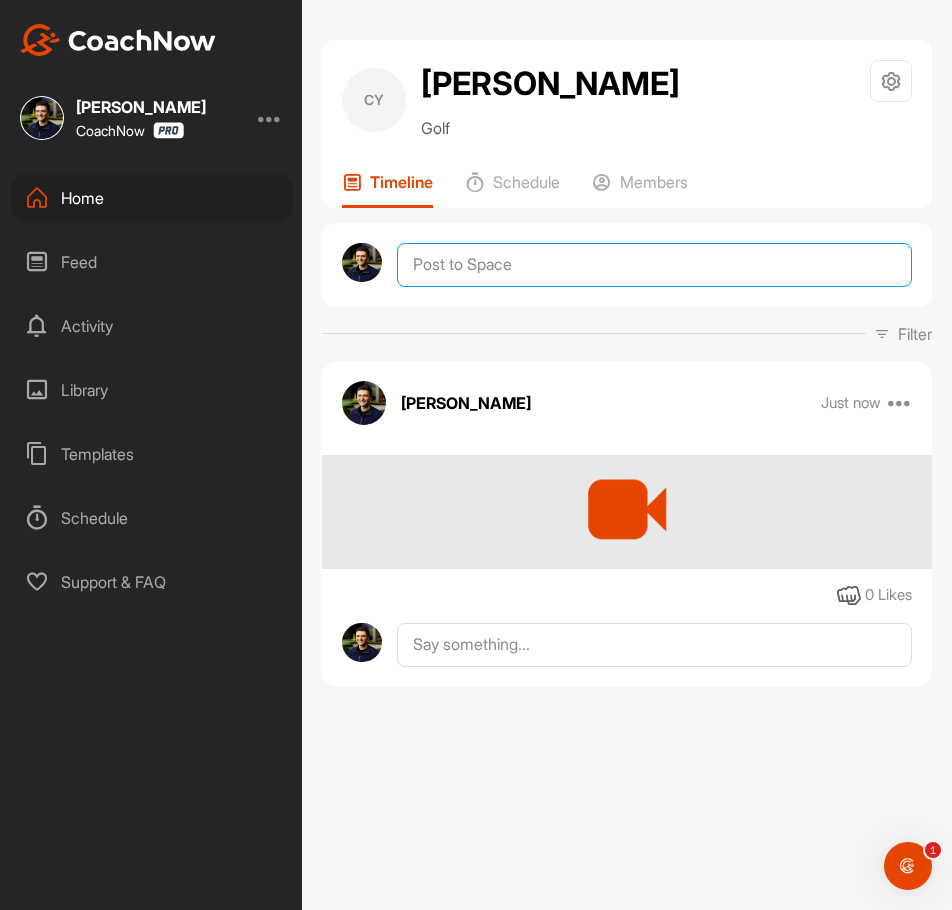 click at bounding box center [654, 265] 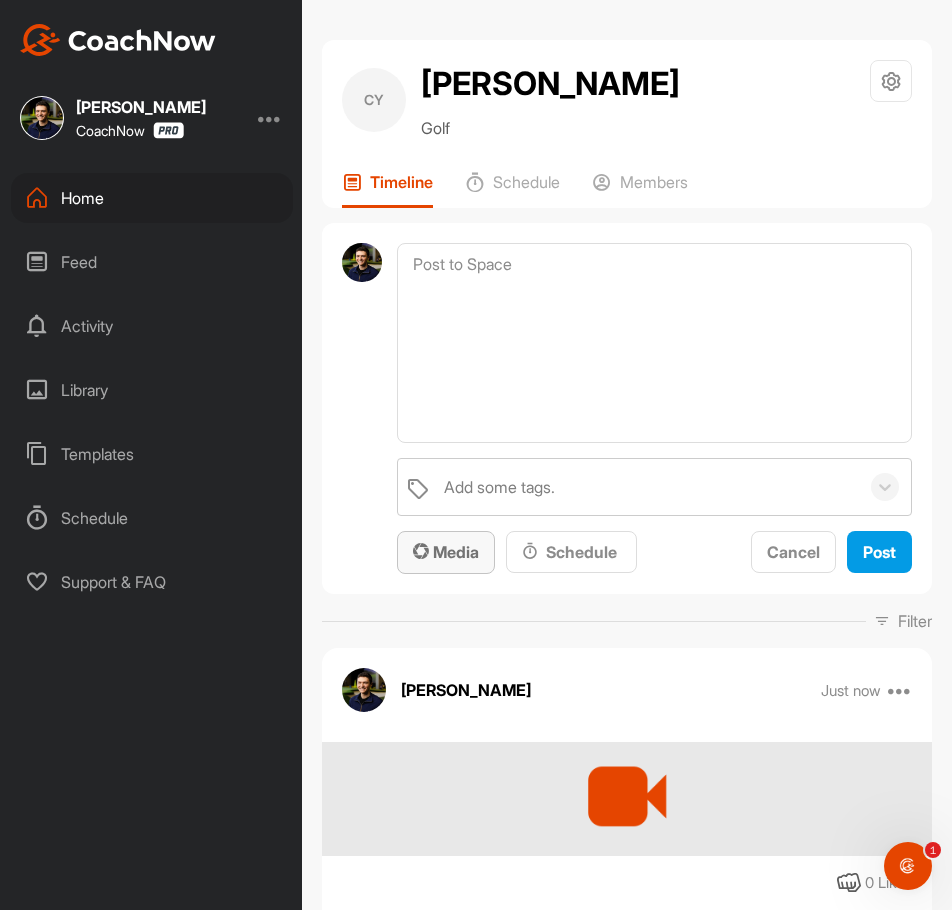 click on "Media" at bounding box center (446, 552) 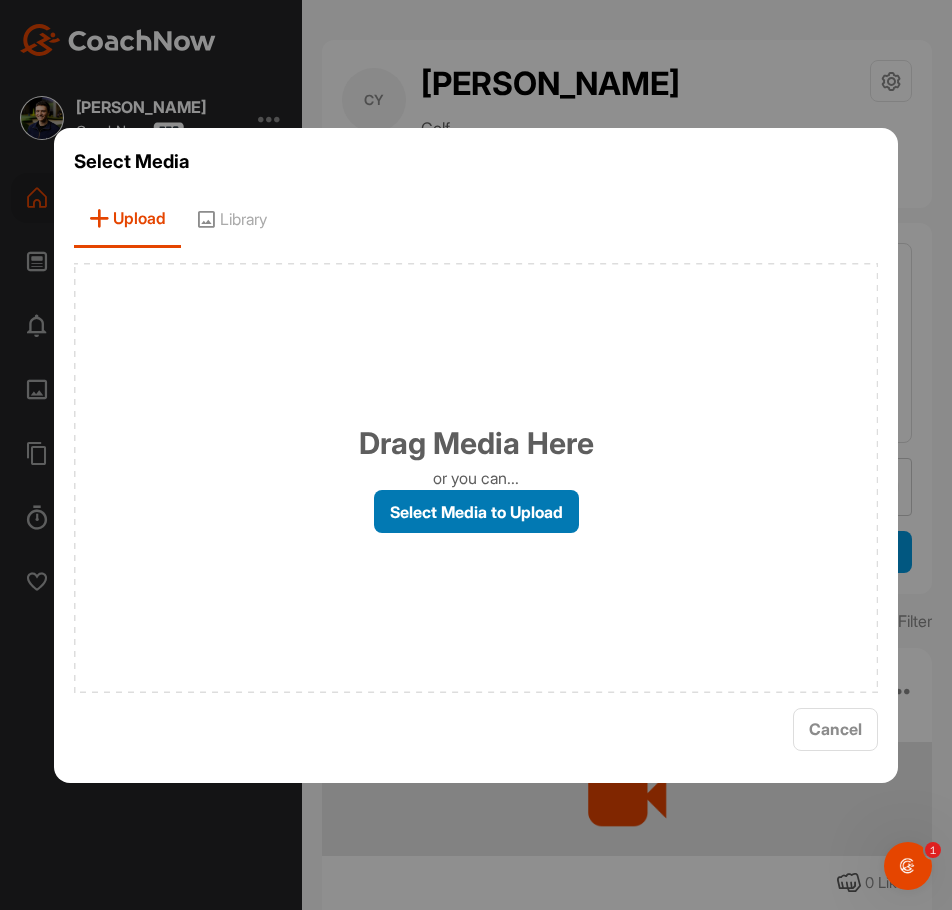 click on "Select Media to Upload" at bounding box center [476, 511] 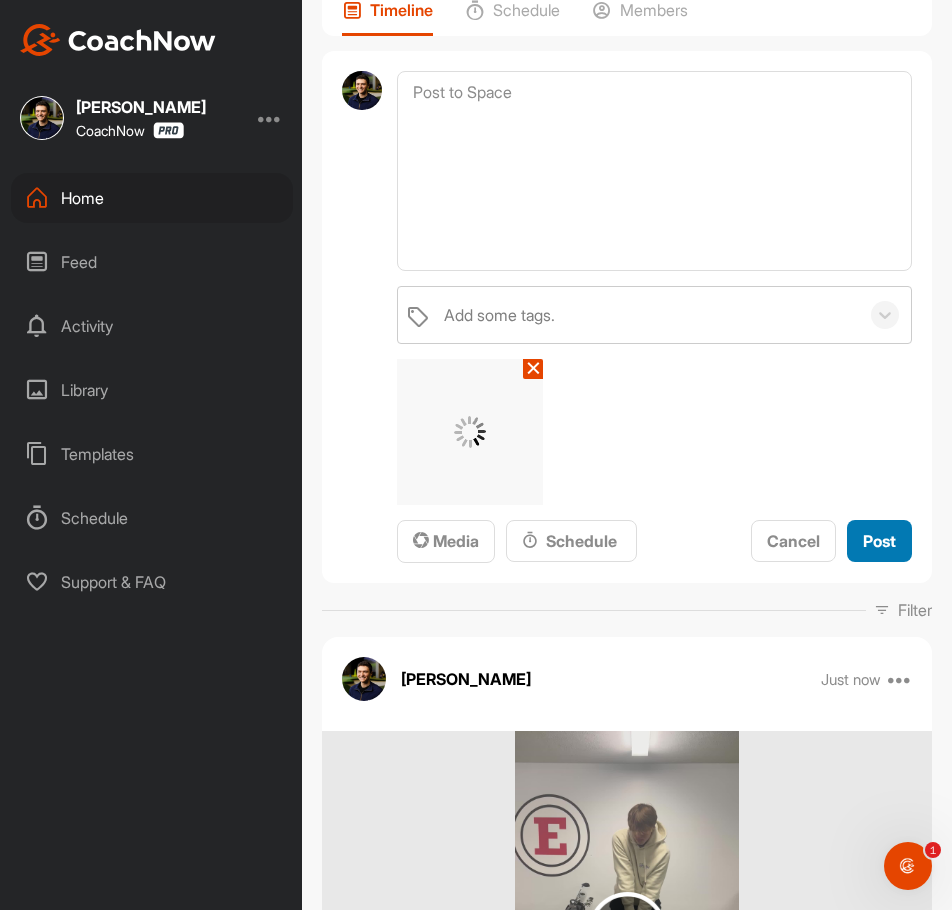 click on "Post" at bounding box center (879, 541) 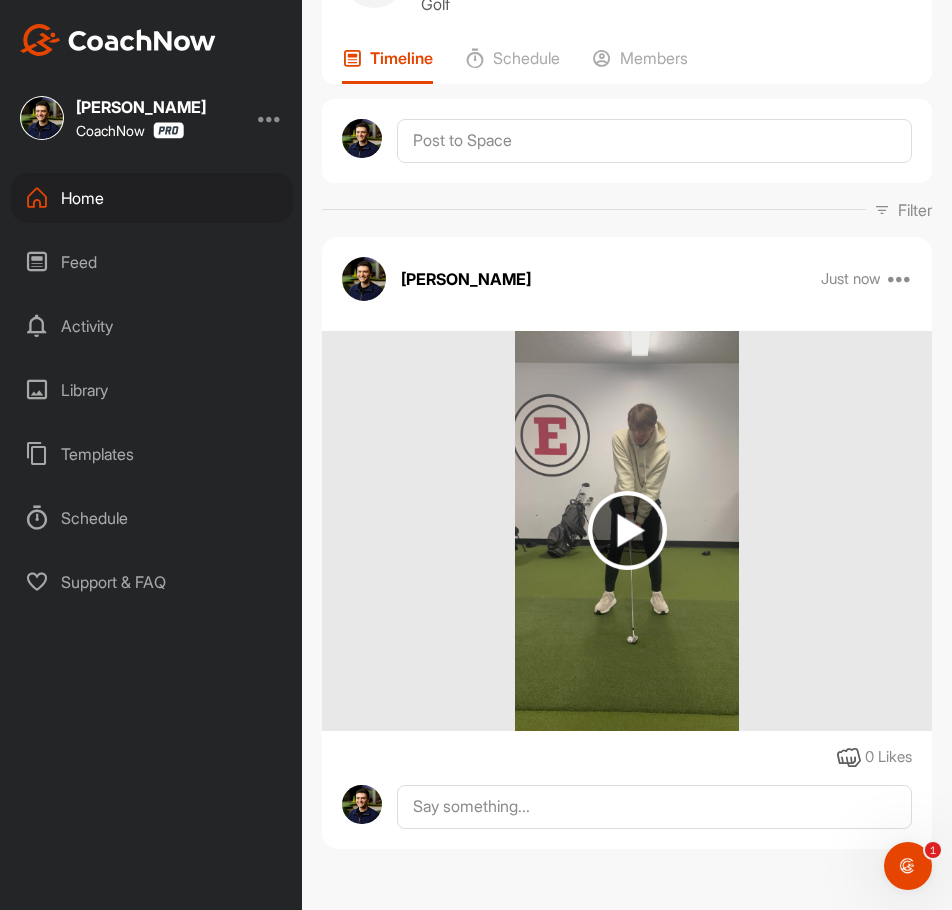 scroll, scrollTop: 172, scrollLeft: 0, axis: vertical 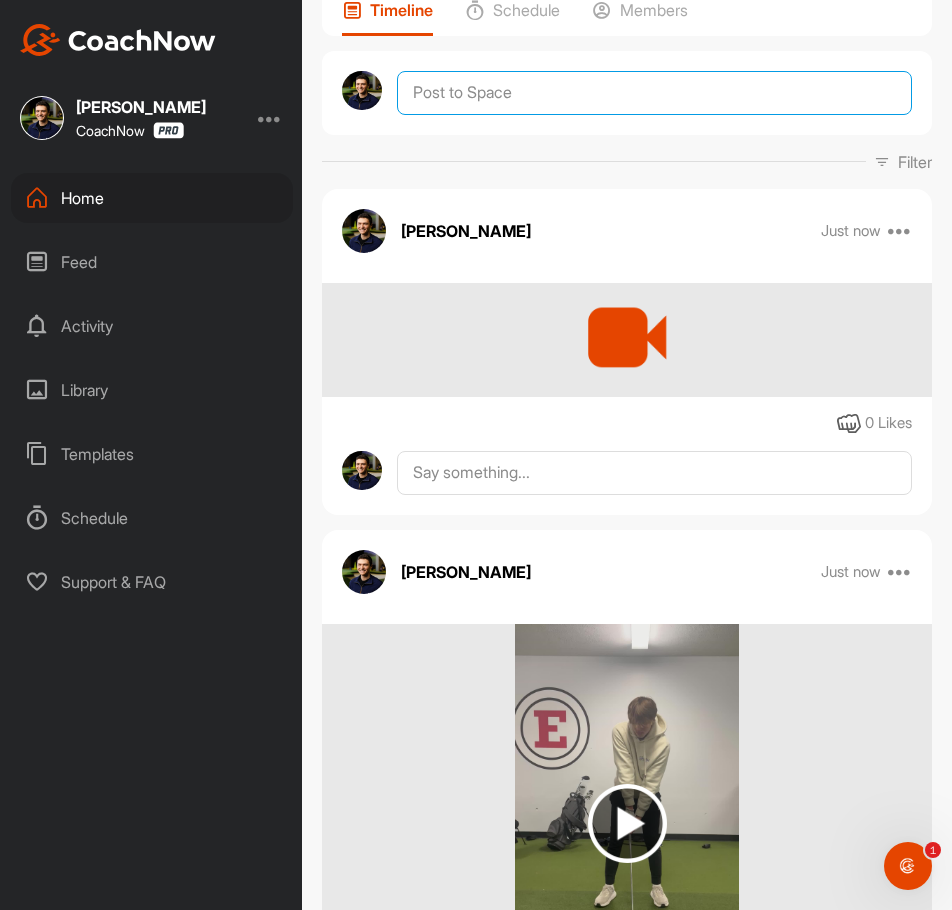 click at bounding box center [654, 93] 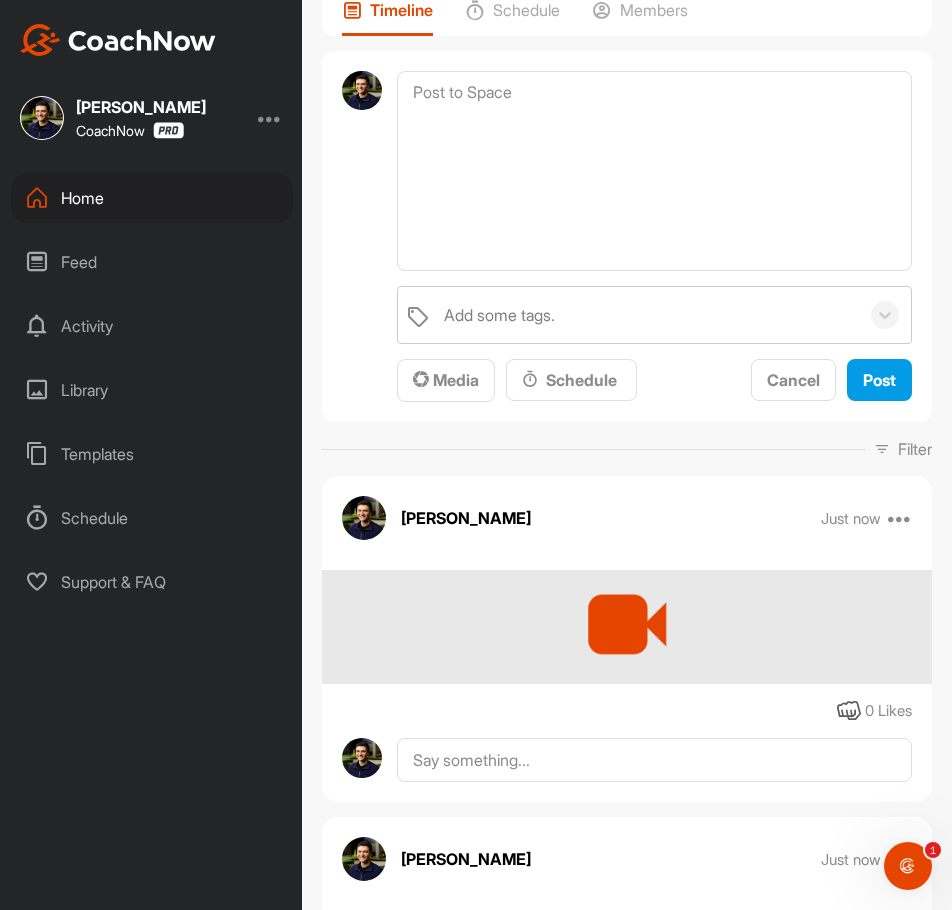 click on "Add some tags.   Media    Schedule     Cancel   Post" at bounding box center [654, 344] 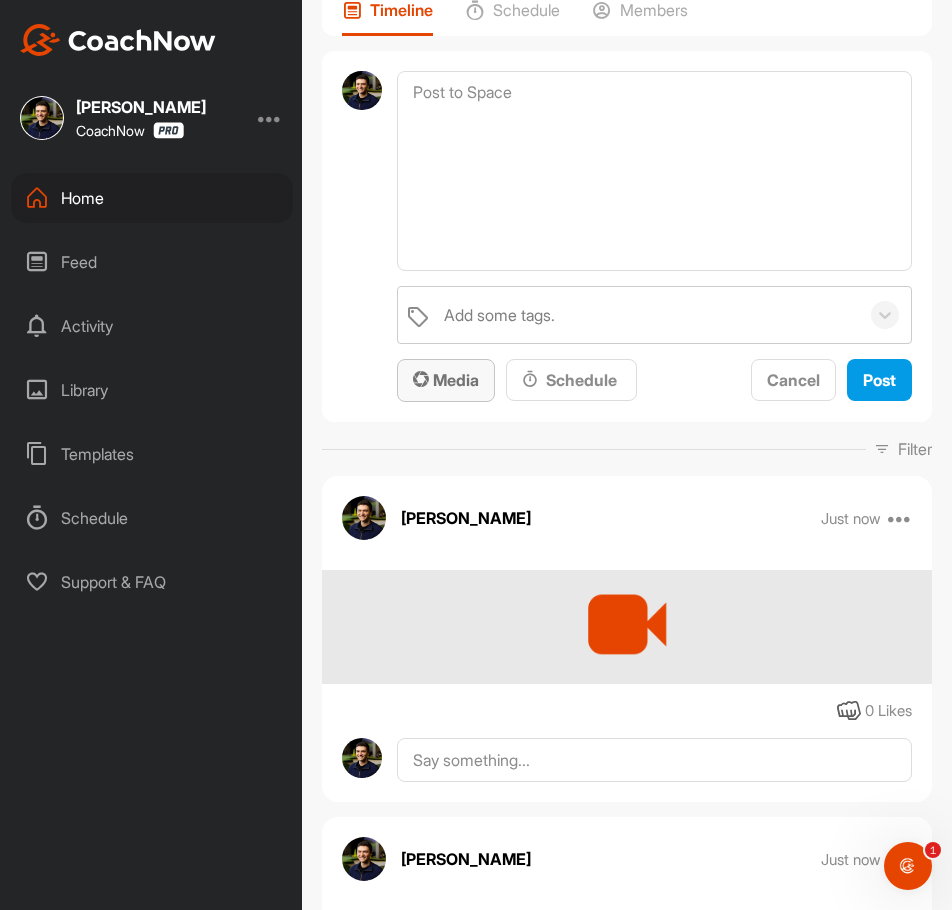 click on "Media" at bounding box center (446, 380) 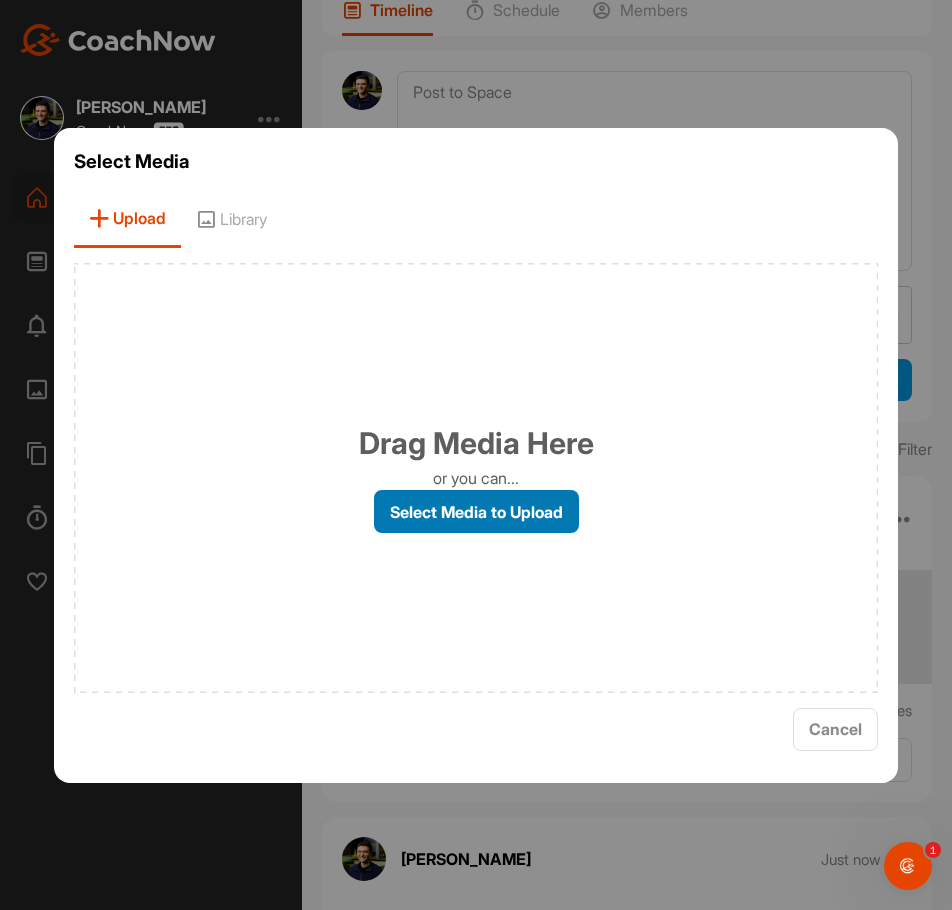 click on "Select Media to Upload" at bounding box center (476, 511) 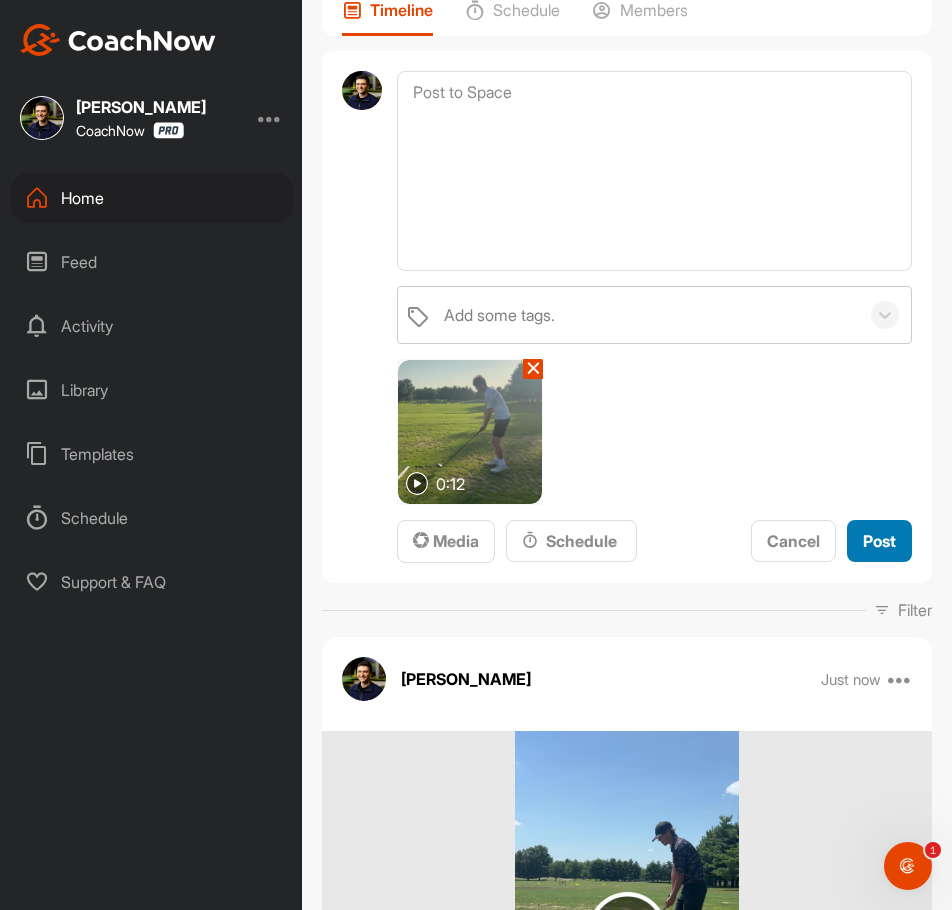 click on "Post" at bounding box center (879, 541) 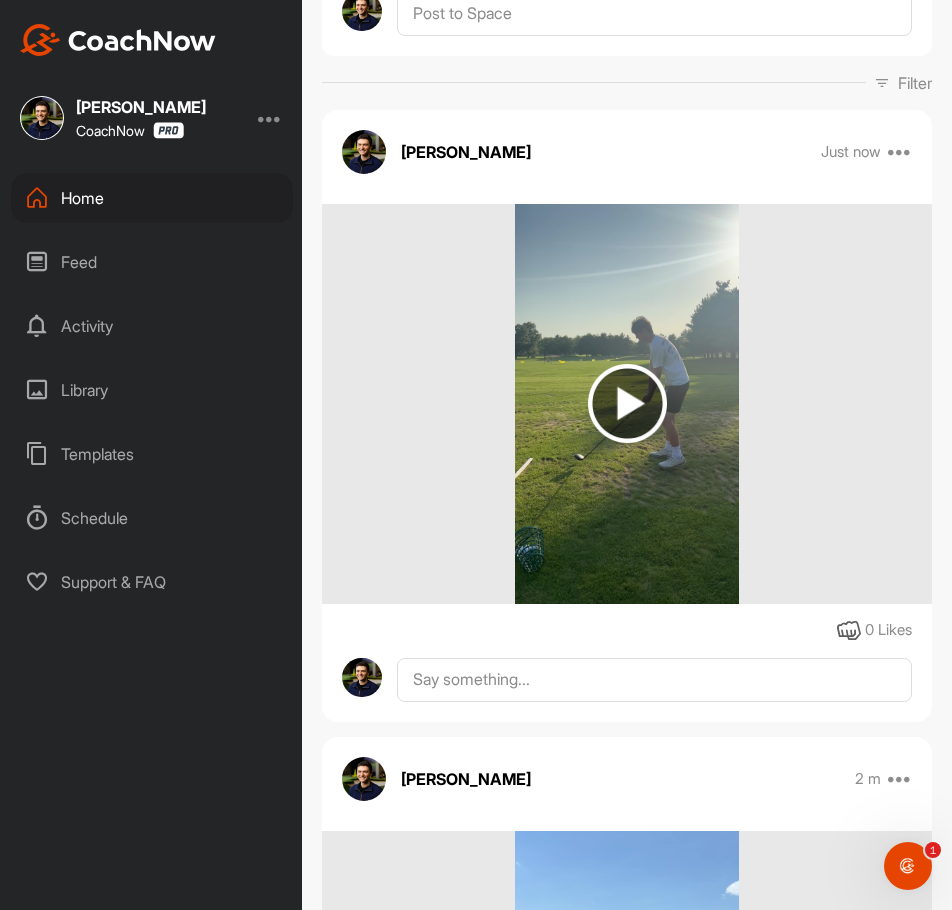 scroll, scrollTop: 0, scrollLeft: 0, axis: both 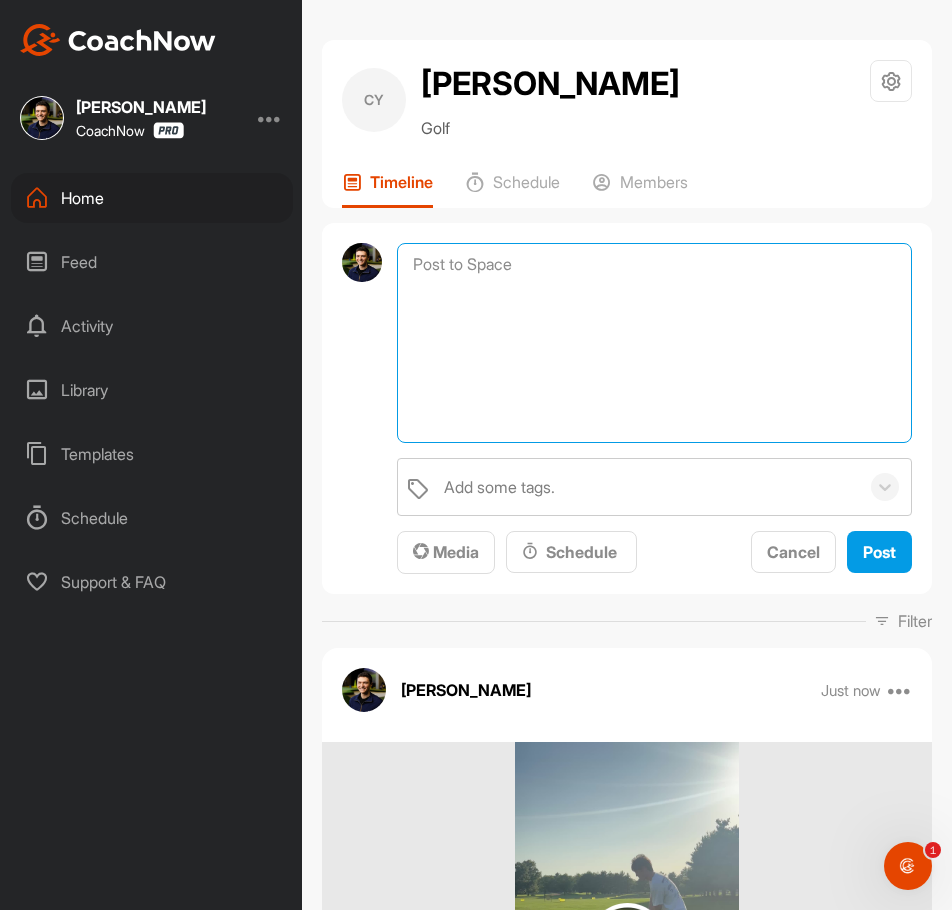 click at bounding box center [654, 343] 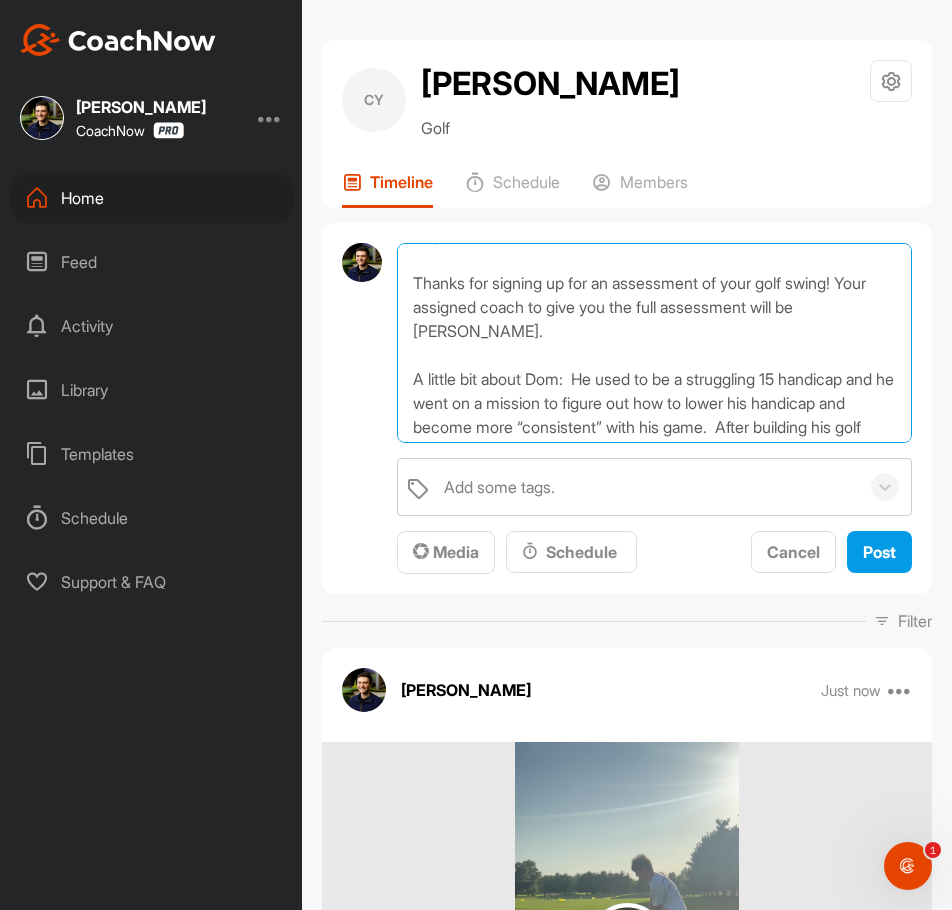 scroll, scrollTop: 0, scrollLeft: 0, axis: both 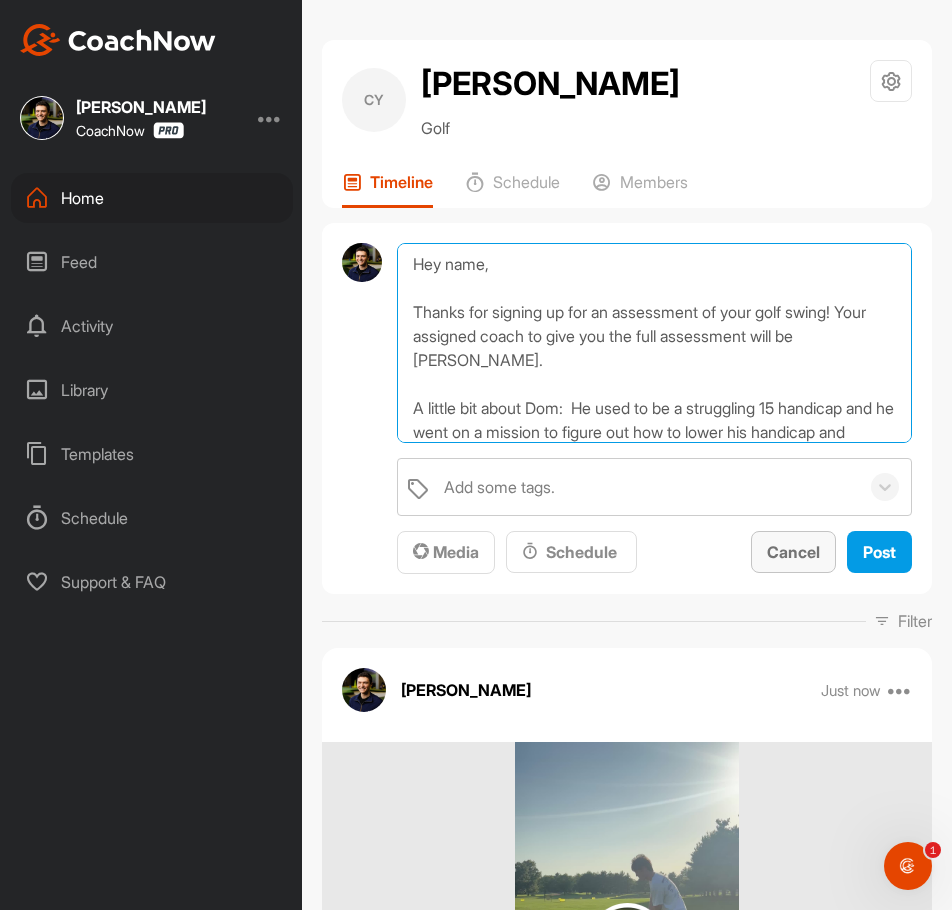 type on "Hey name,
Thanks for signing up for an assessment of your golf swing! Your assigned coach to give you the full assessment will be [PERSON_NAME].
A little bit about Dom:  He used to be a struggling 15 handicap and he went on a mission to figure out how to lower his handicap and become more “consistent” with his game.  After building his golf swing to produce a “stock shot” - a consistent shot that he could rely on - his handicap plummeted and he even went onto win multiple events at the amateur level. [PERSON_NAME] is now the Co-Founder of The Golf Room Everywhere and has devoted his life to helping golfers around the globe build a consistent and reliable shot.
If you have any questions, please reach out to [EMAIL_ADDRESS][DOMAIN_NAME]
[PERSON_NAME]" 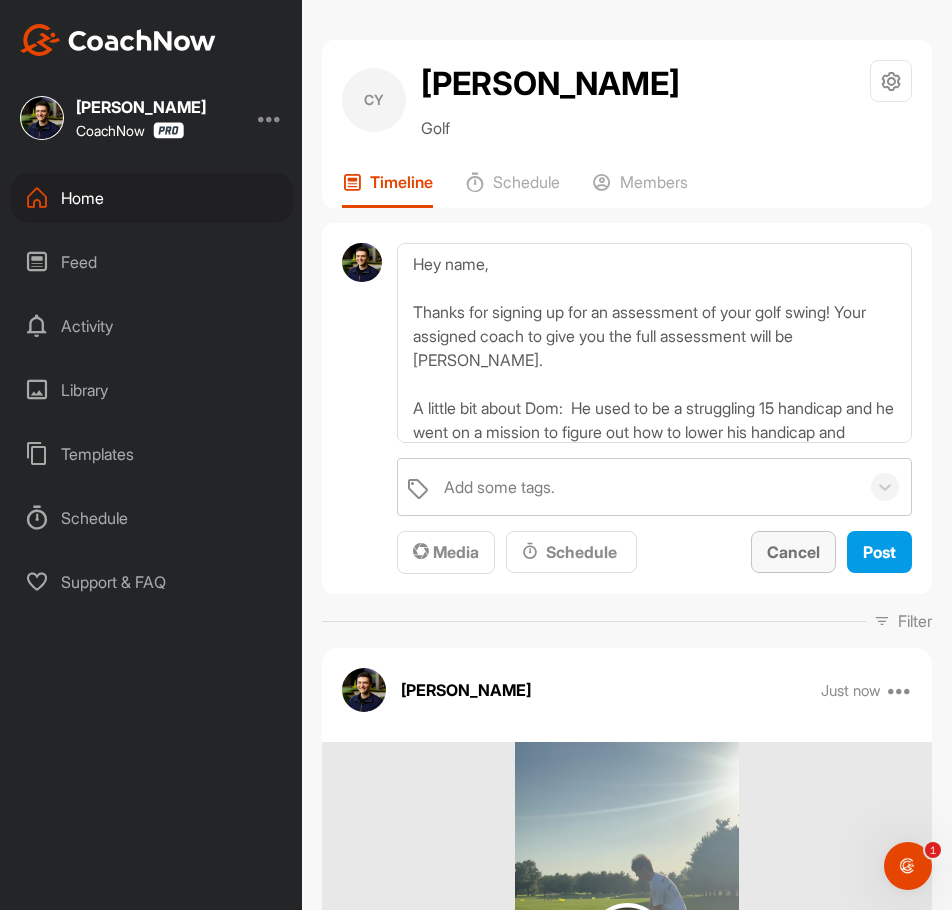 click on "Cancel" at bounding box center (793, 552) 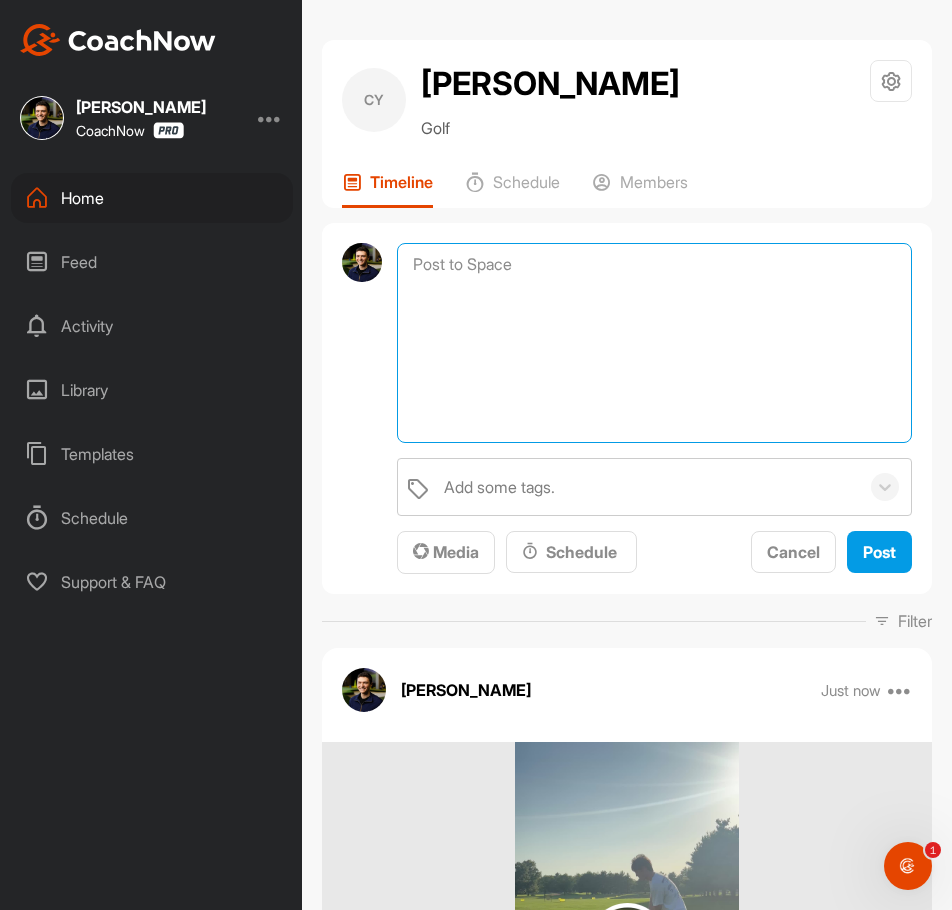 click at bounding box center (654, 343) 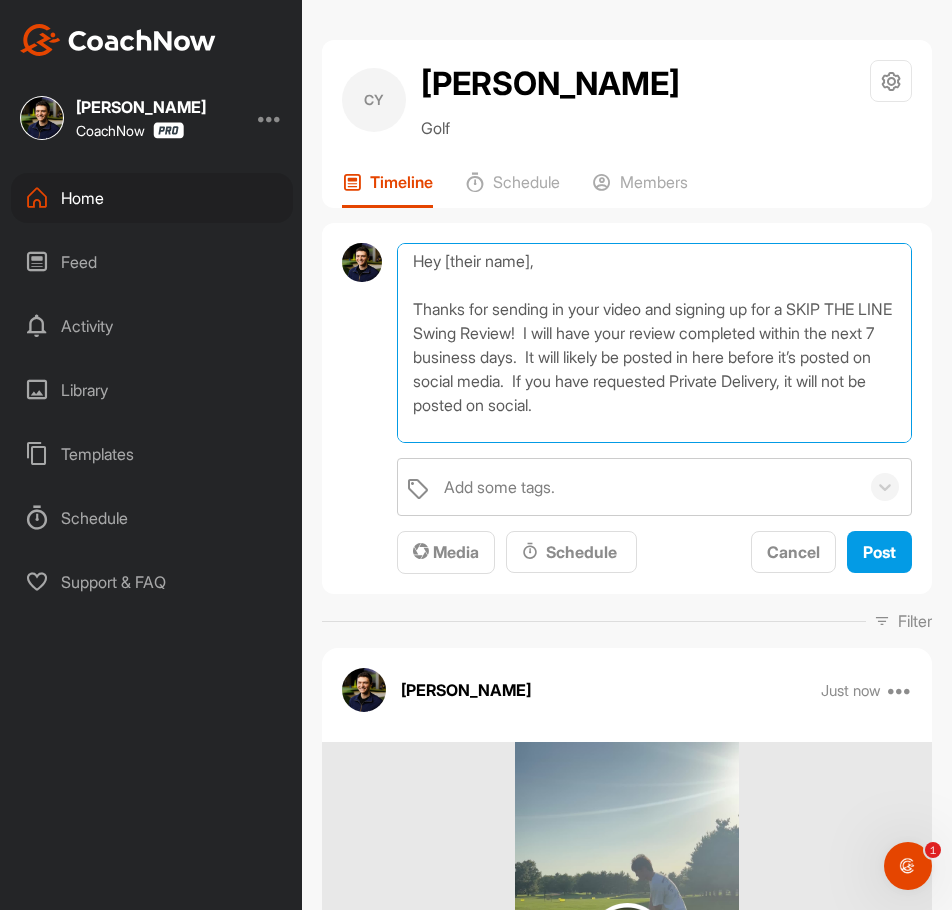 scroll, scrollTop: 0, scrollLeft: 0, axis: both 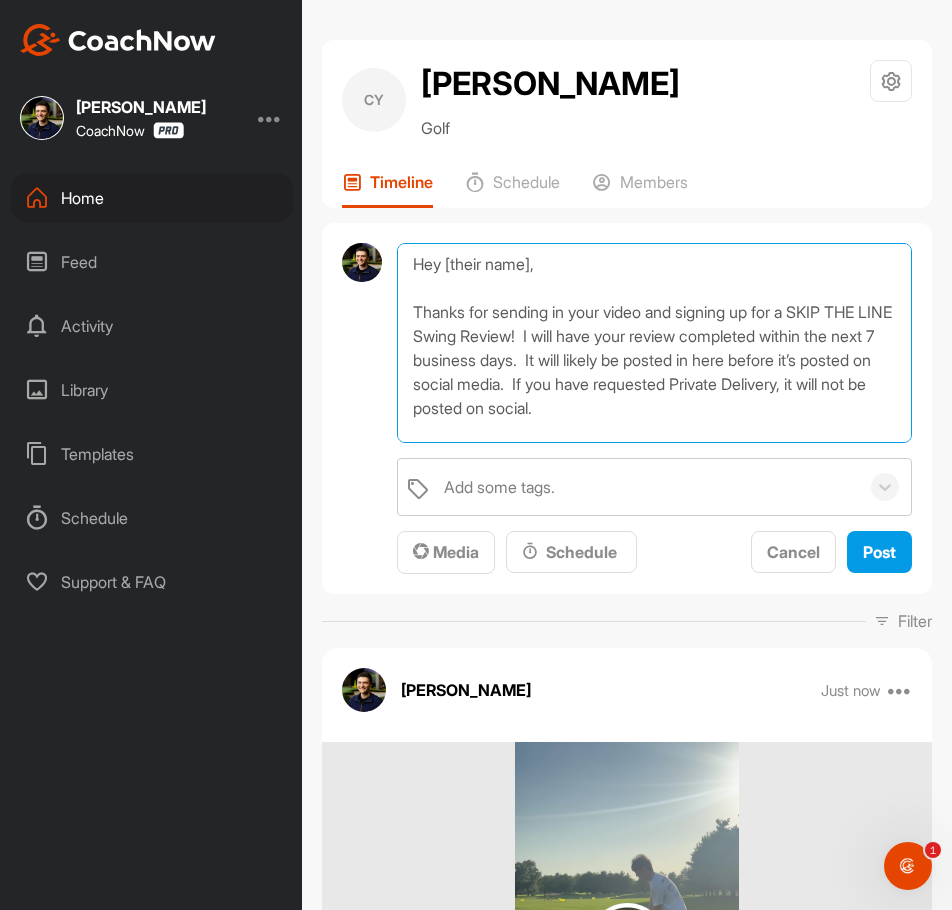 drag, startPoint x: 537, startPoint y: 264, endPoint x: 444, endPoint y: 259, distance: 93.13431 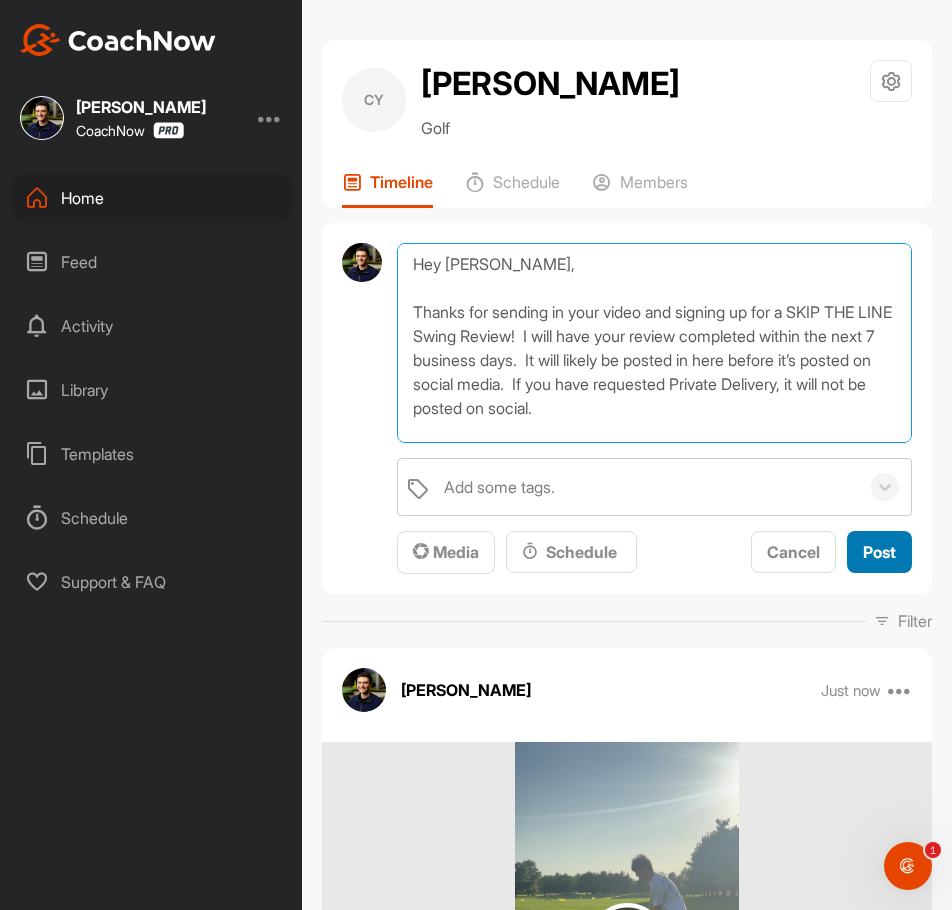 type on "Hey [PERSON_NAME],
Thanks for sending in your video and signing up for a SKIP THE LINE Swing Review!  I will have your review completed within the next 7 business days.  It will likely be posted in here before it’s posted on social media.  If you have requested Private Delivery, it will not be posted on social.
If you have any questions, comments, or concerns please reach out to [EMAIL_ADDRESS][DOMAIN_NAME]
All the best,
[PERSON_NAME]" 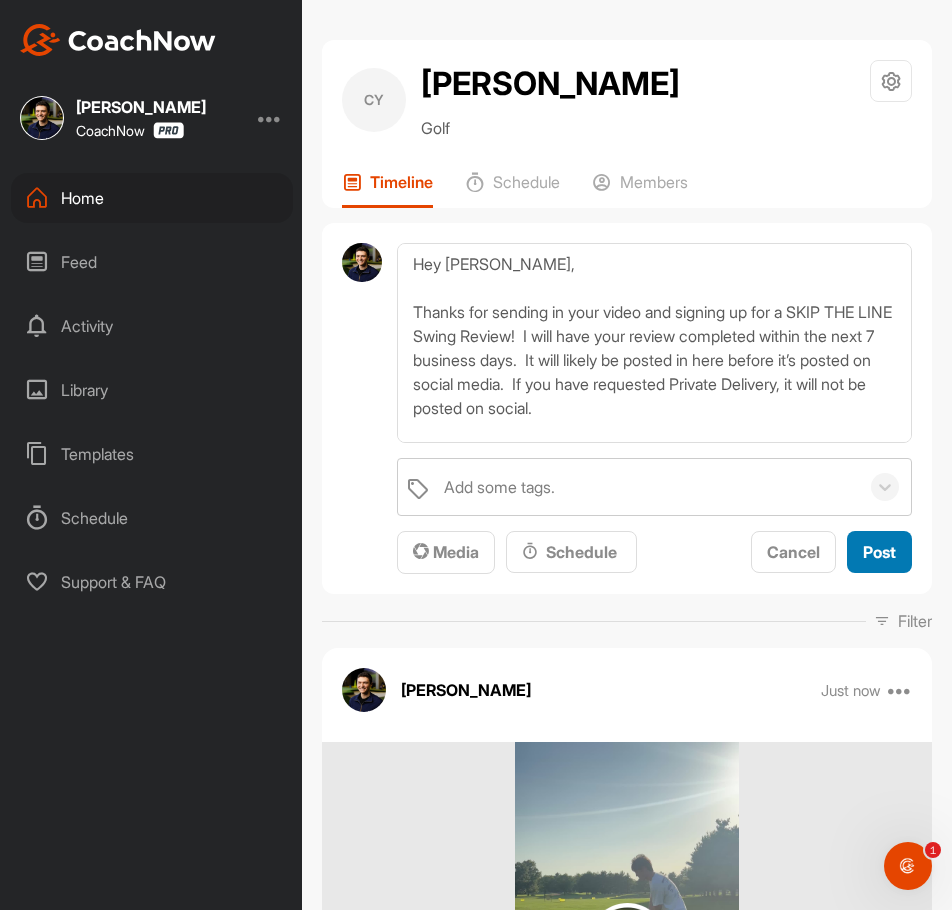 click on "Post" at bounding box center [879, 552] 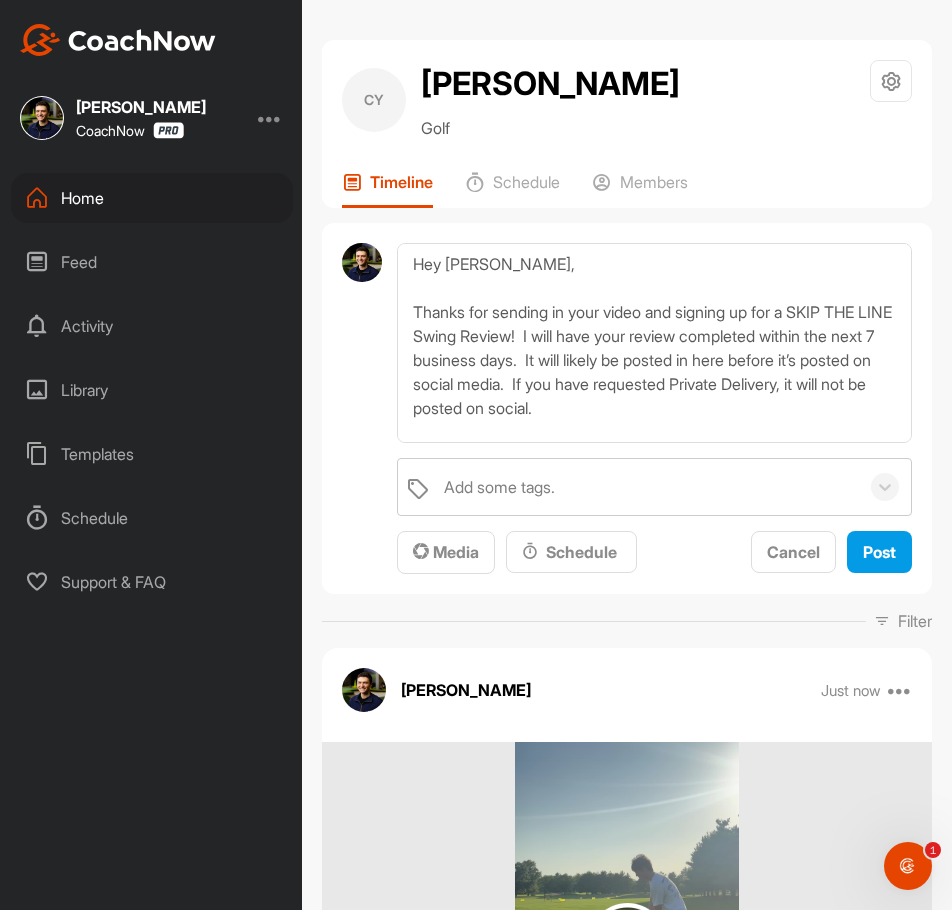 type 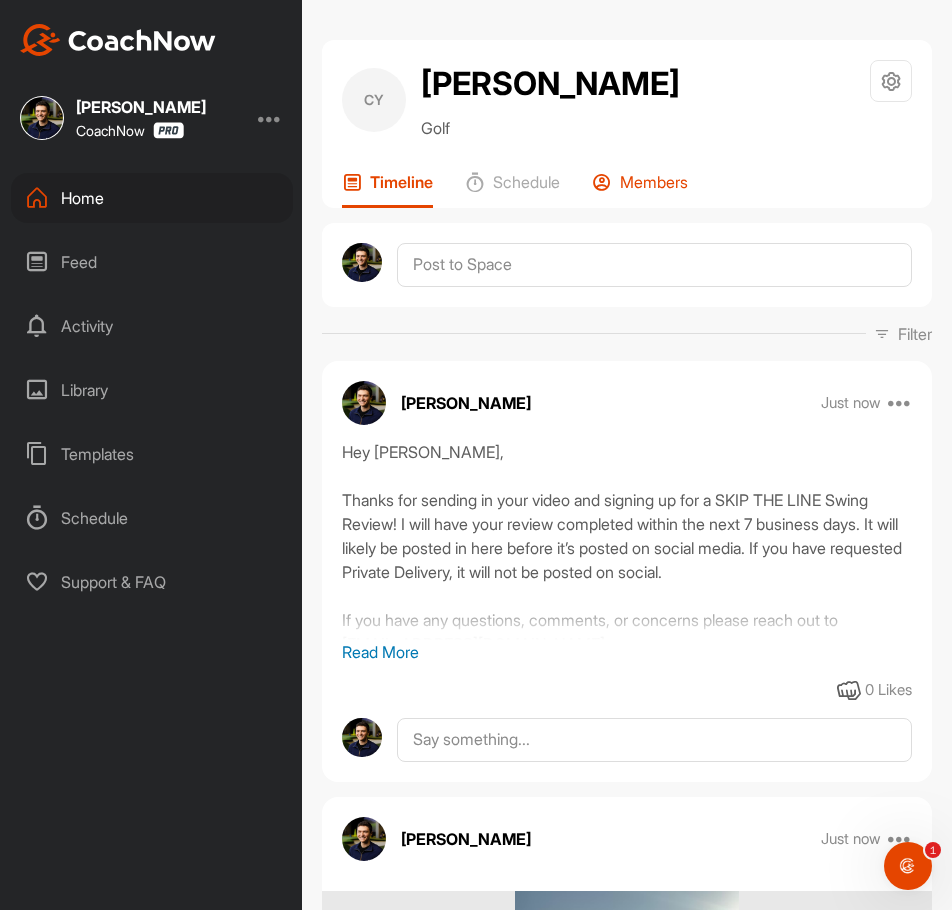 click on "Members" at bounding box center [654, 182] 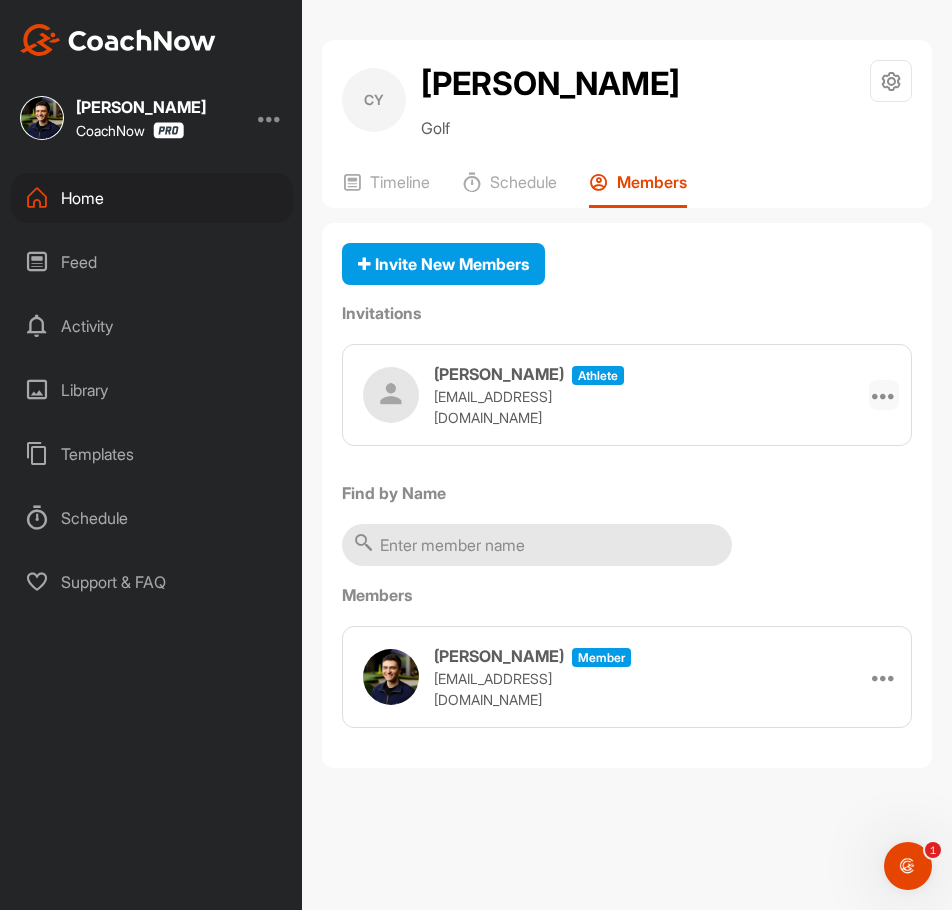 click on "[PERSON_NAME] athlete   [EMAIL_ADDRESS][DOMAIN_NAME] Edit Re-send Copy Link" at bounding box center (627, 395) 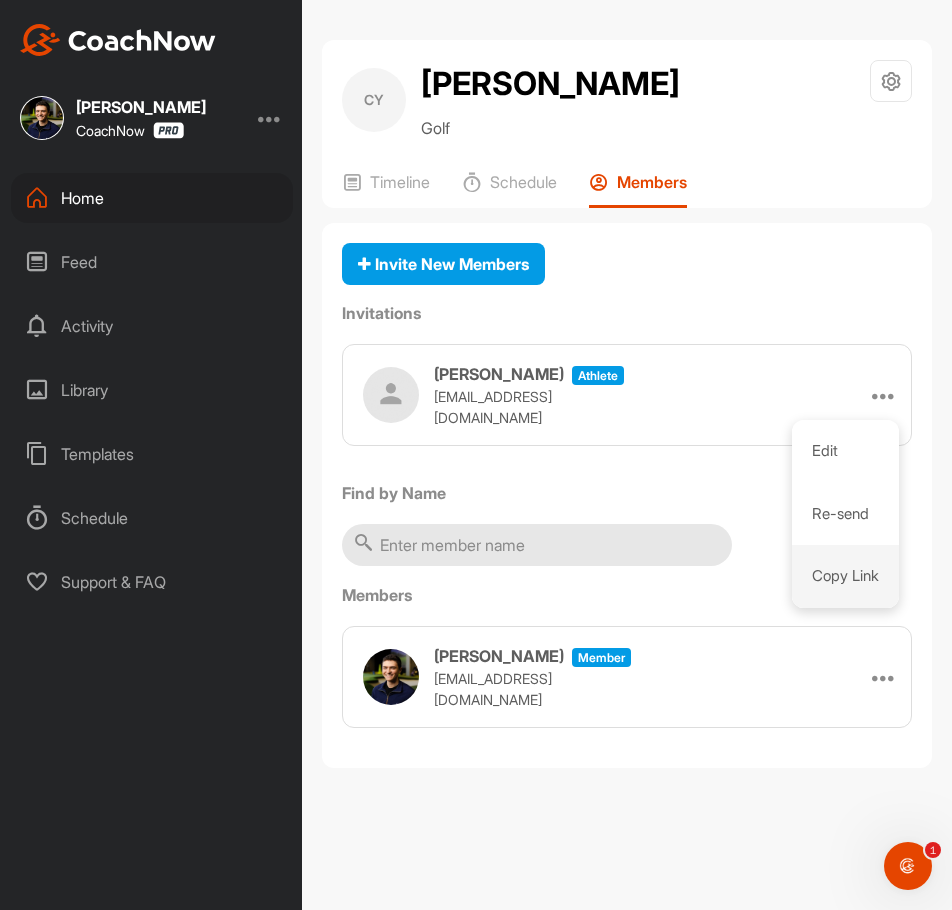 click on "Copy Link" at bounding box center (845, 576) 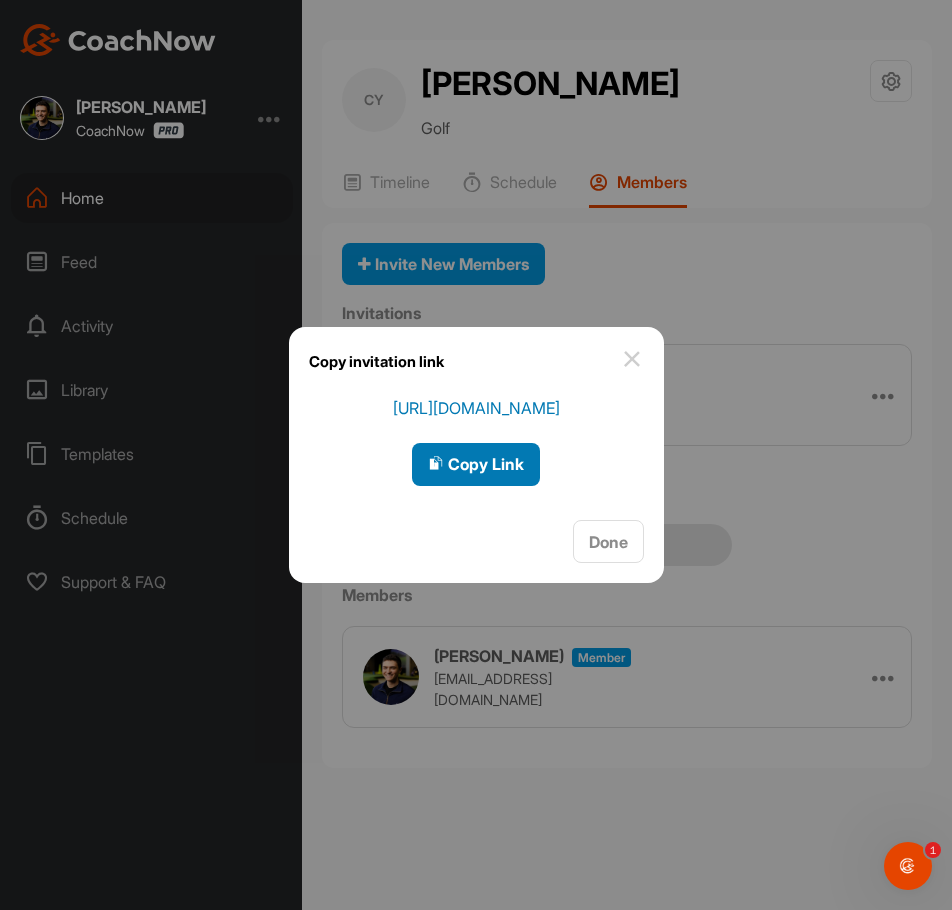 click on "Copy Link" at bounding box center (476, 464) 